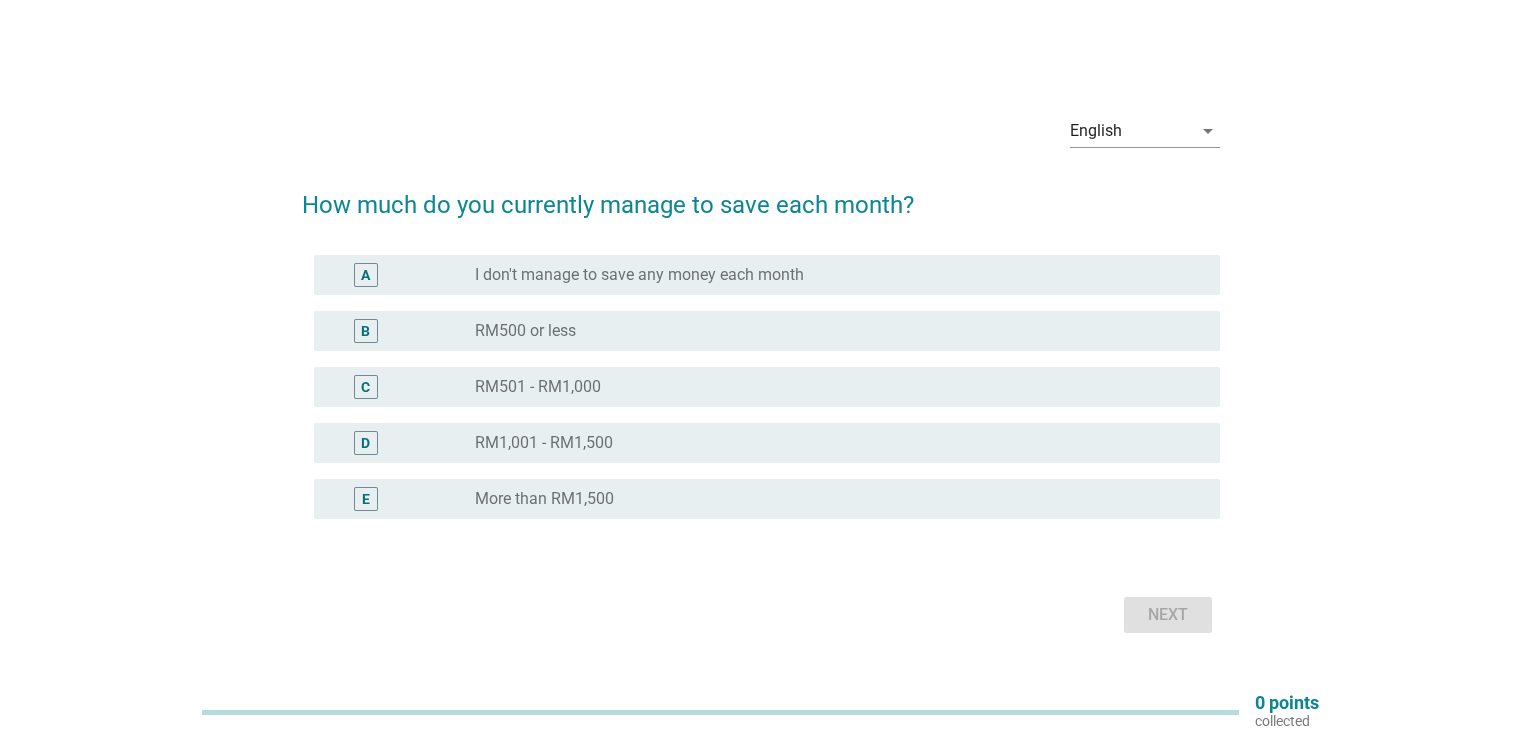 scroll, scrollTop: 0, scrollLeft: 0, axis: both 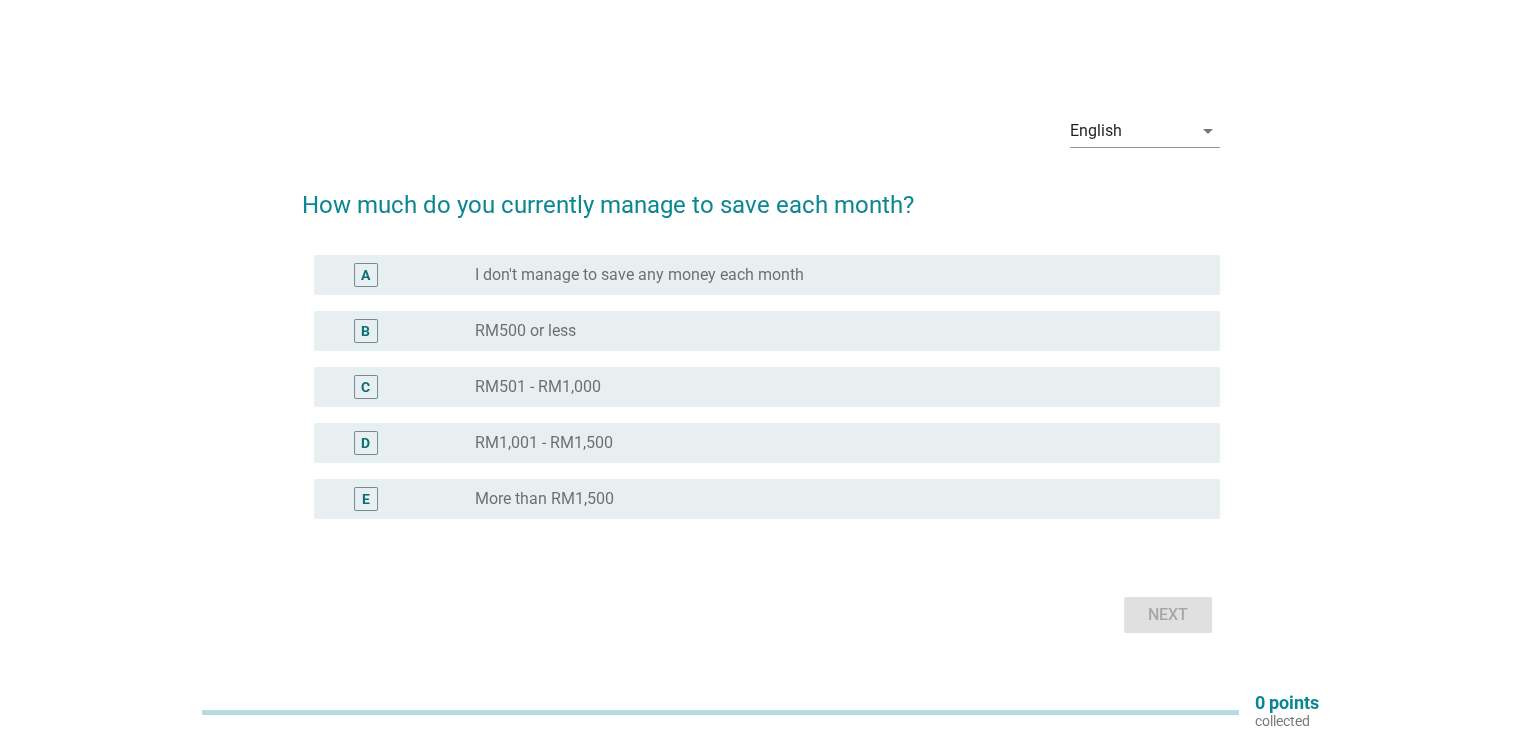 click on "radio_button_unchecked RM501 - RM1,000" at bounding box center (831, 387) 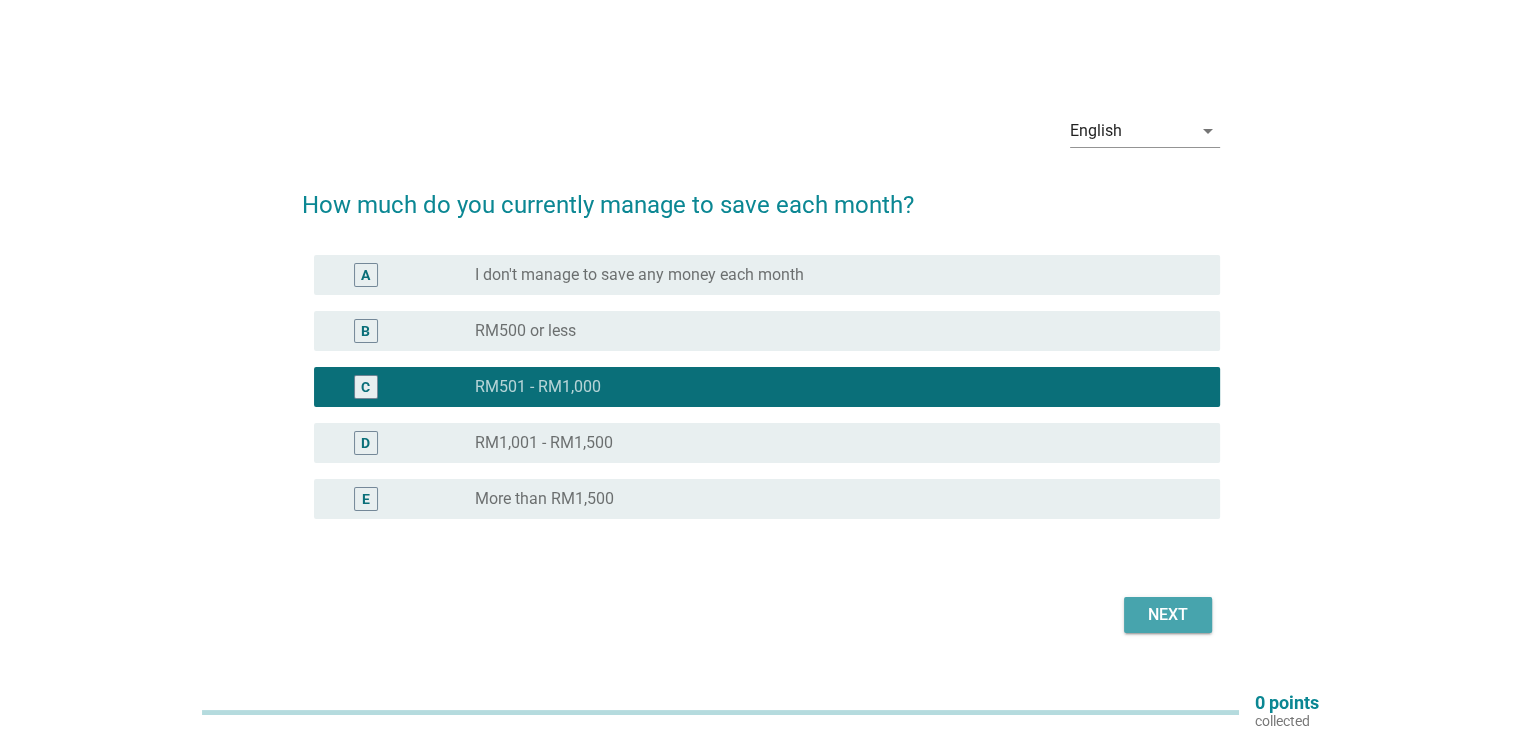 click on "Next" at bounding box center [1168, 615] 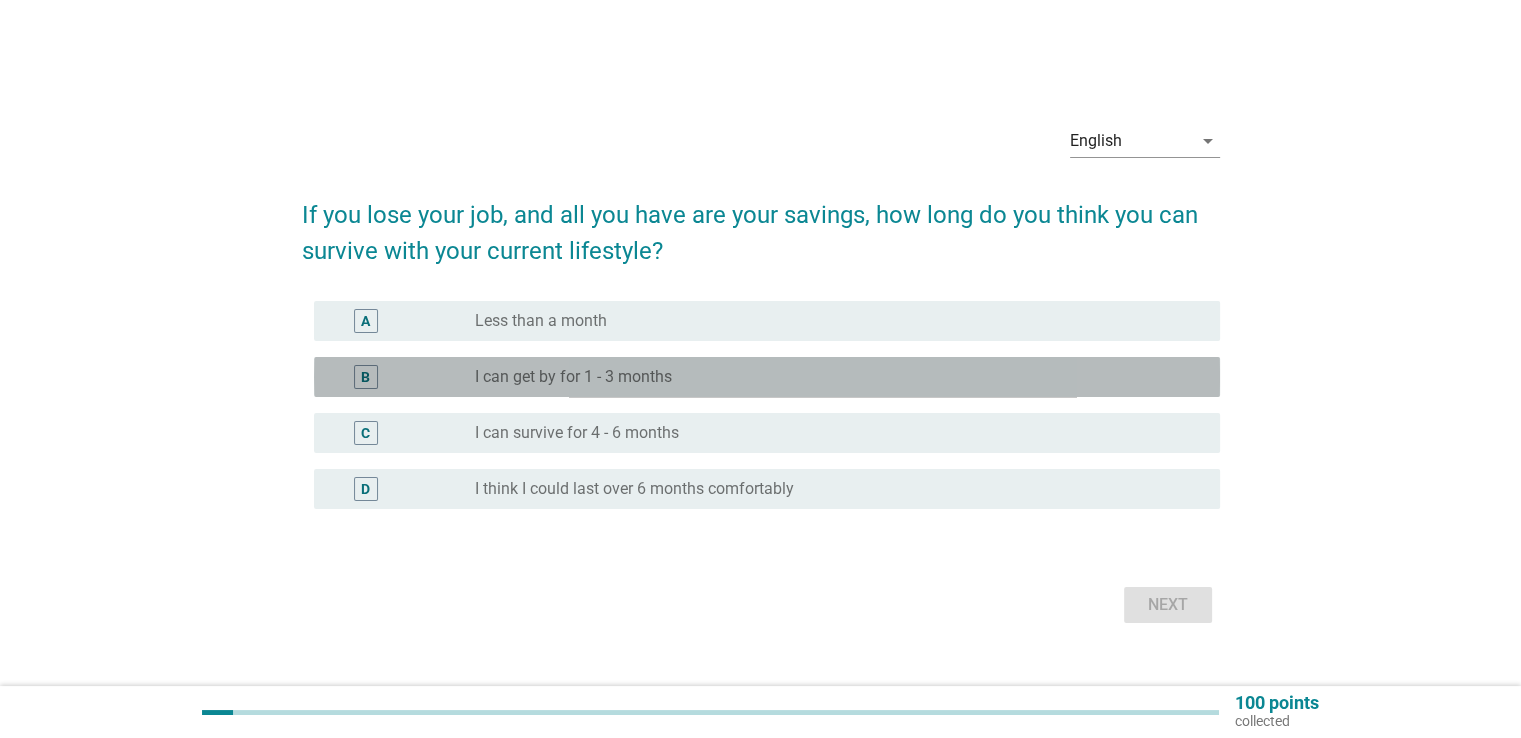 click on "radio_button_unchecked I can get by for 1 - 3 months" at bounding box center (831, 377) 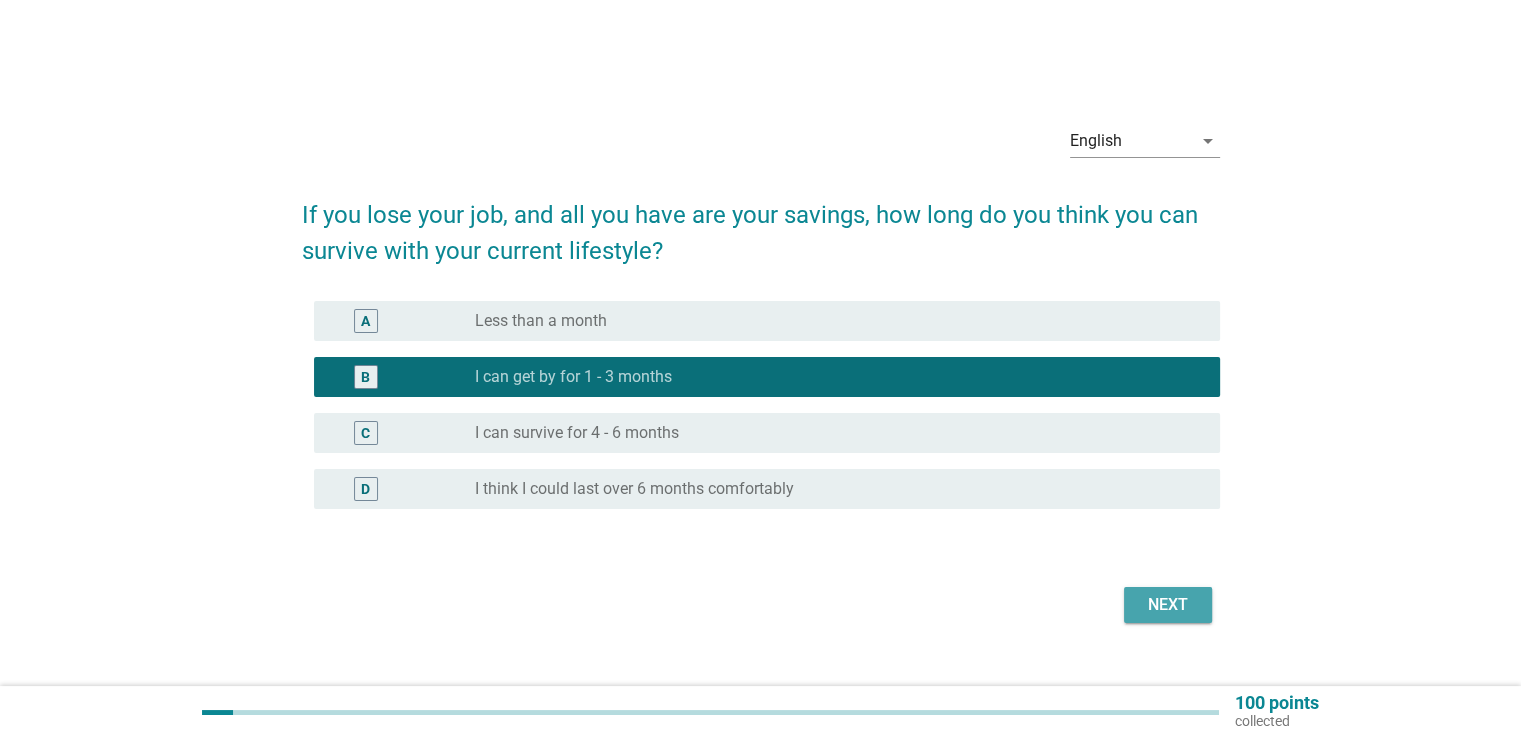 click on "Next" at bounding box center [1168, 605] 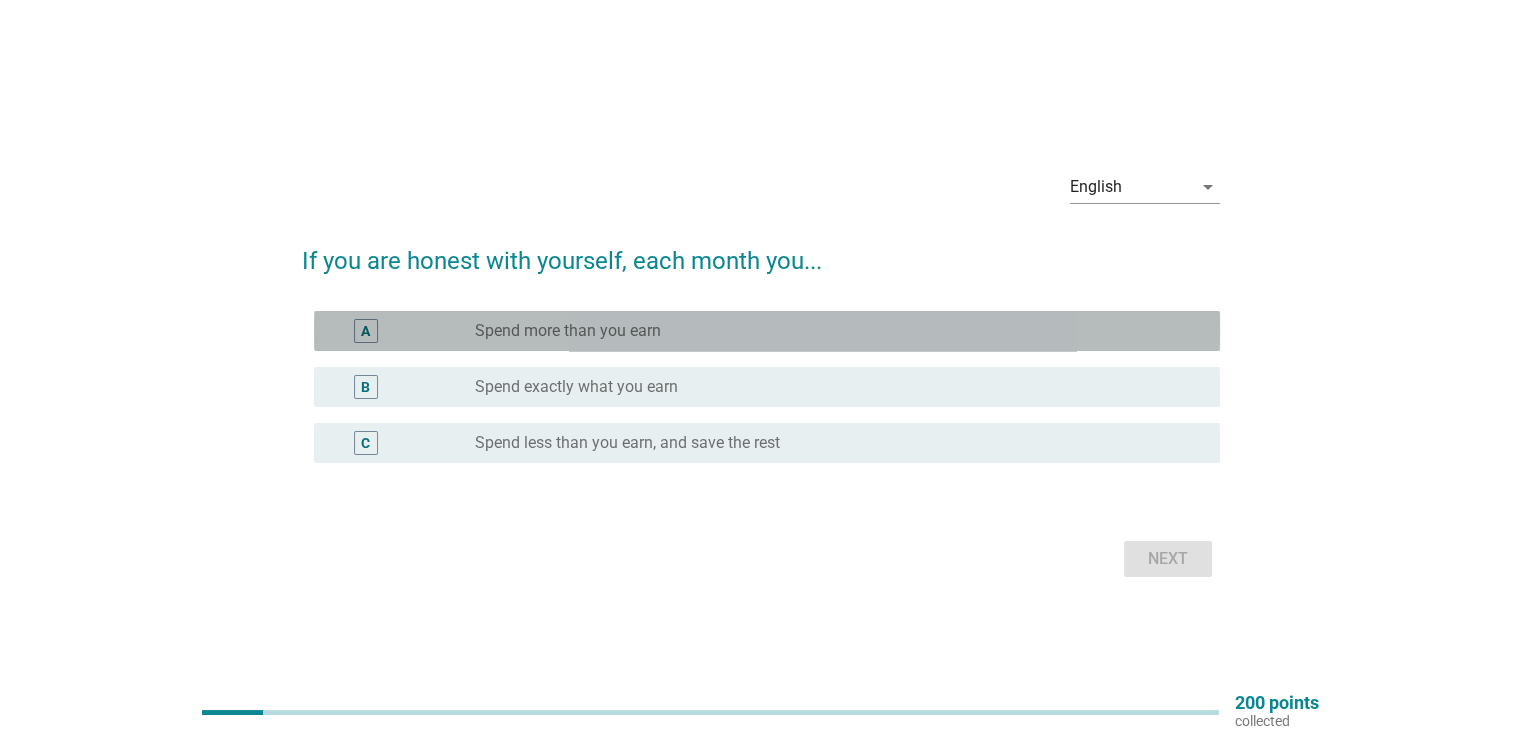 click on "radio_button_unchecked Spend more than you earn" at bounding box center [831, 331] 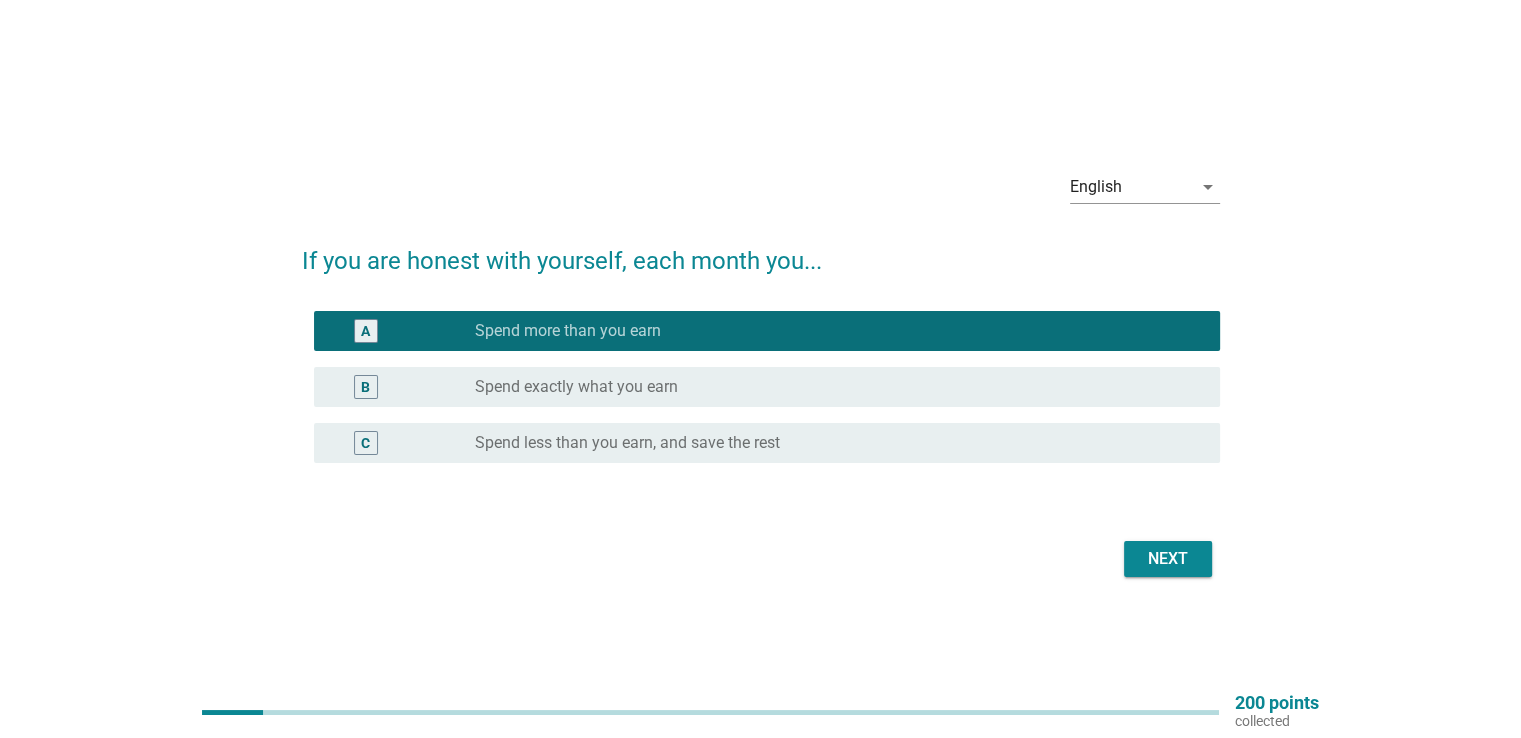 click on "Next" at bounding box center (1168, 559) 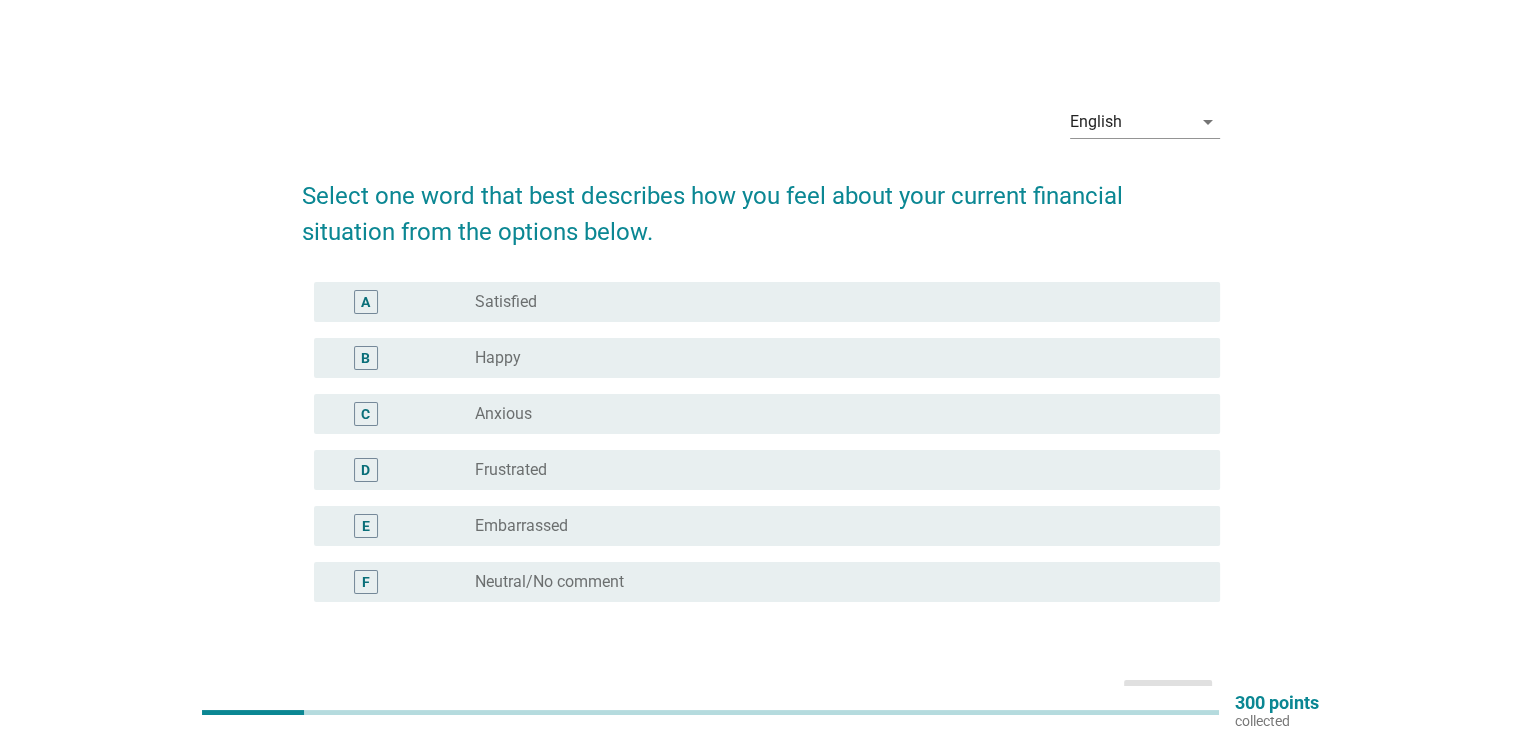 click on "radio_button_unchecked Satisfied" at bounding box center [831, 302] 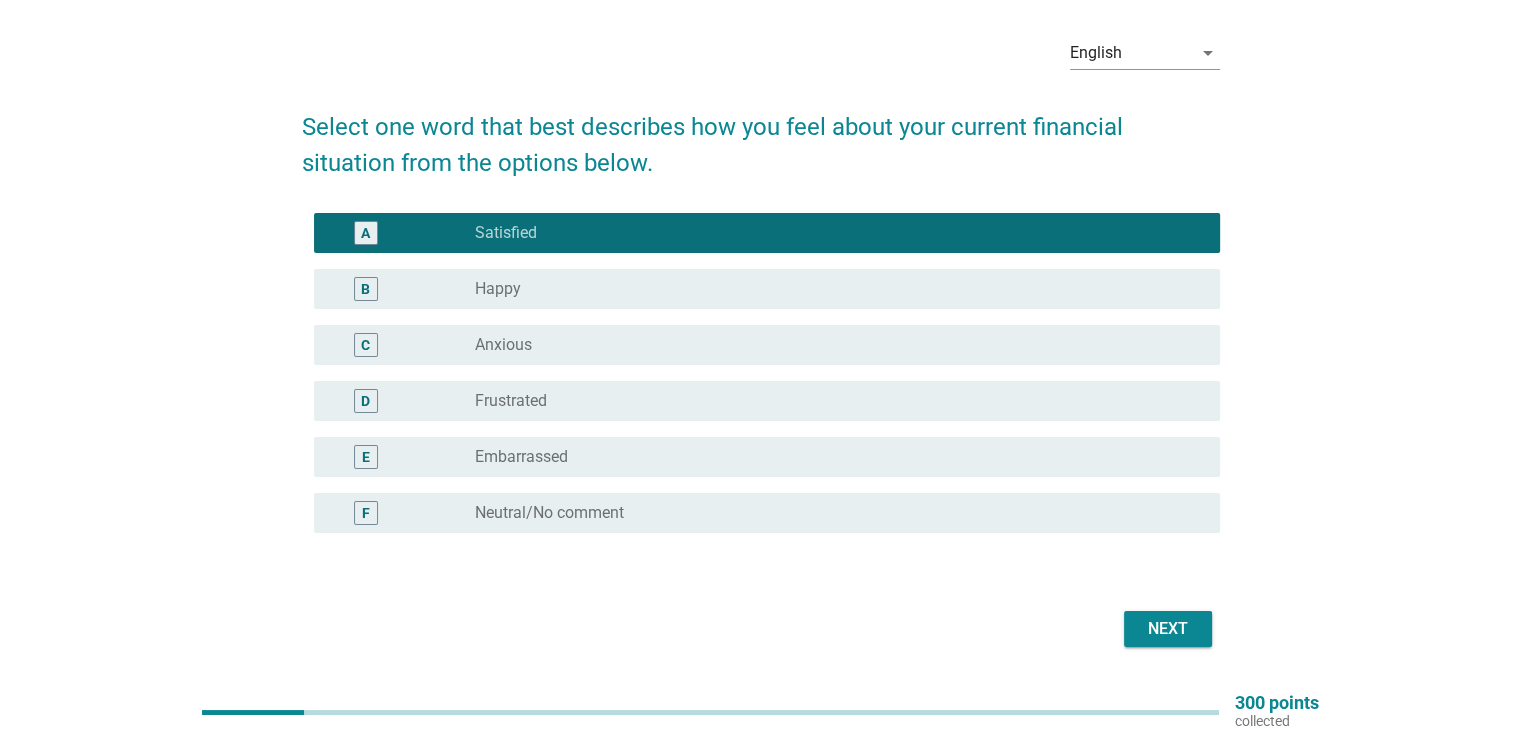 scroll, scrollTop: 100, scrollLeft: 0, axis: vertical 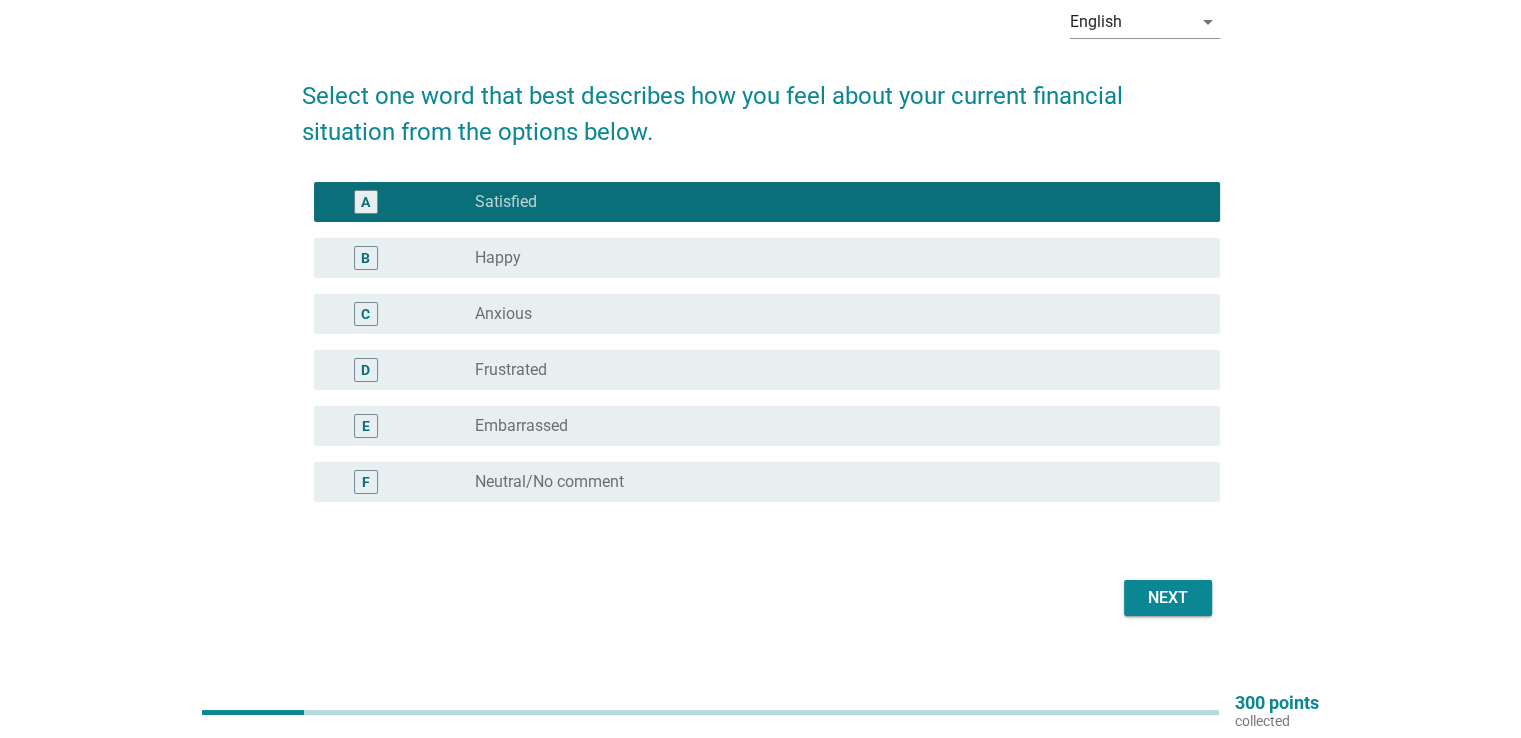 click on "Next" at bounding box center [1168, 598] 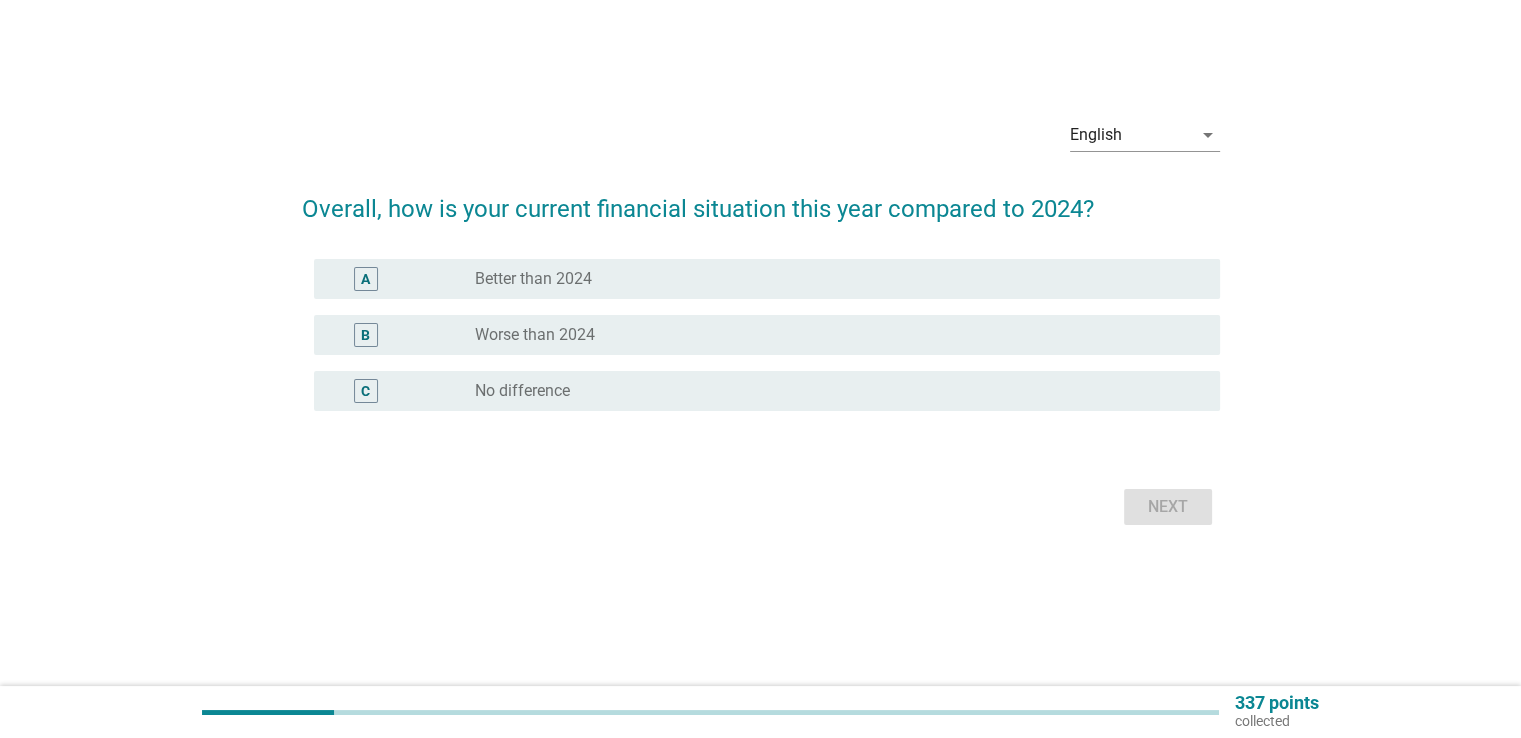 scroll, scrollTop: 0, scrollLeft: 0, axis: both 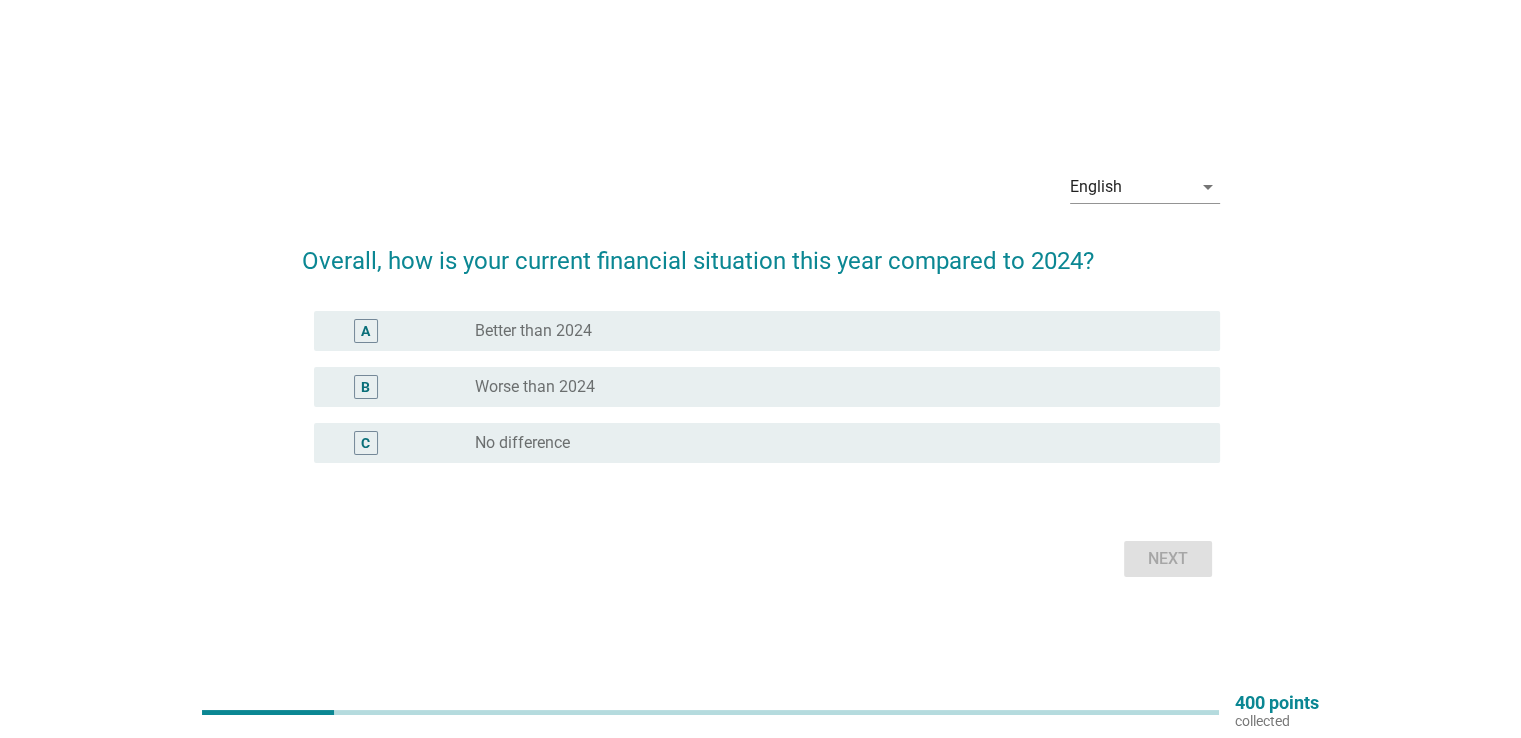 click on "radio_button_unchecked Better than 2024" at bounding box center [831, 331] 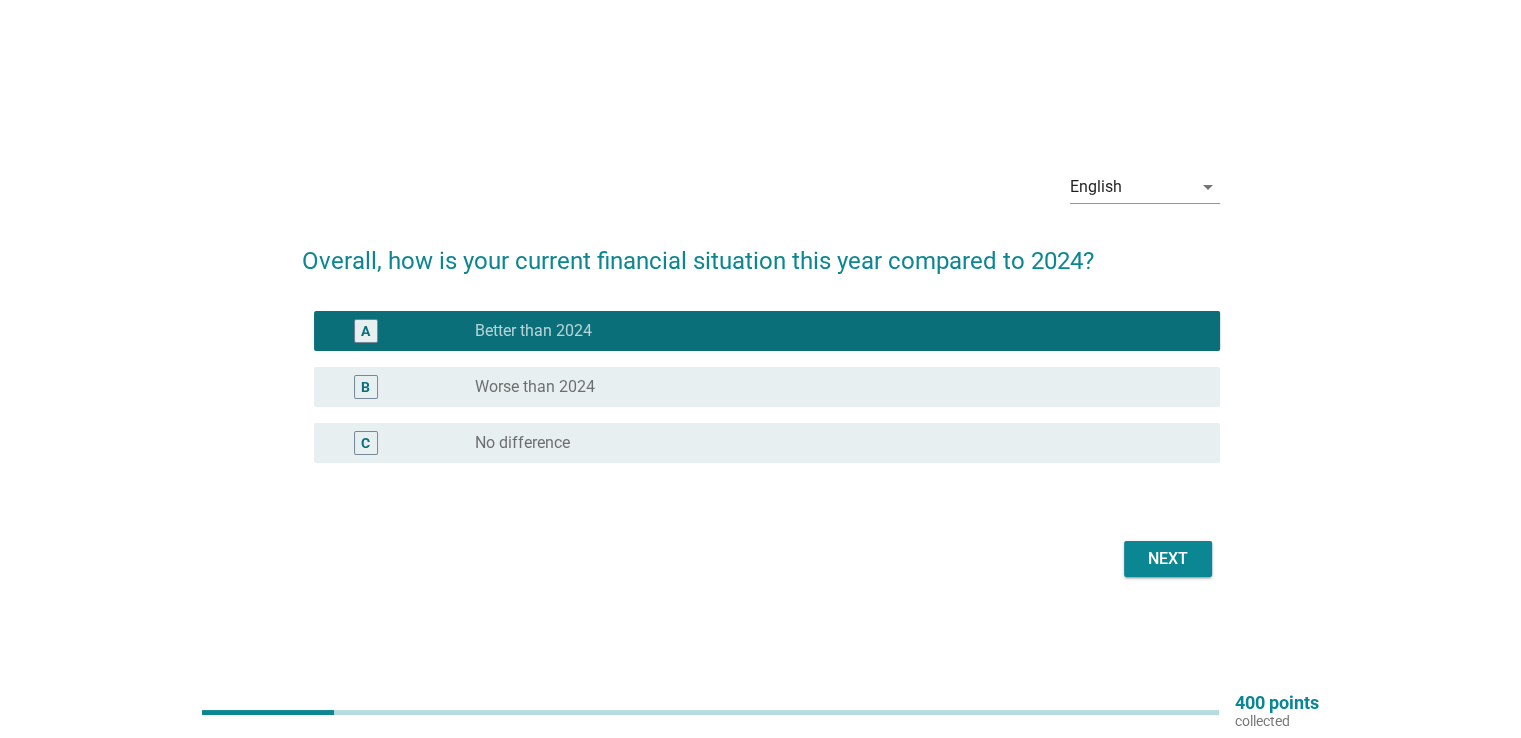 click on "Next" at bounding box center [1168, 559] 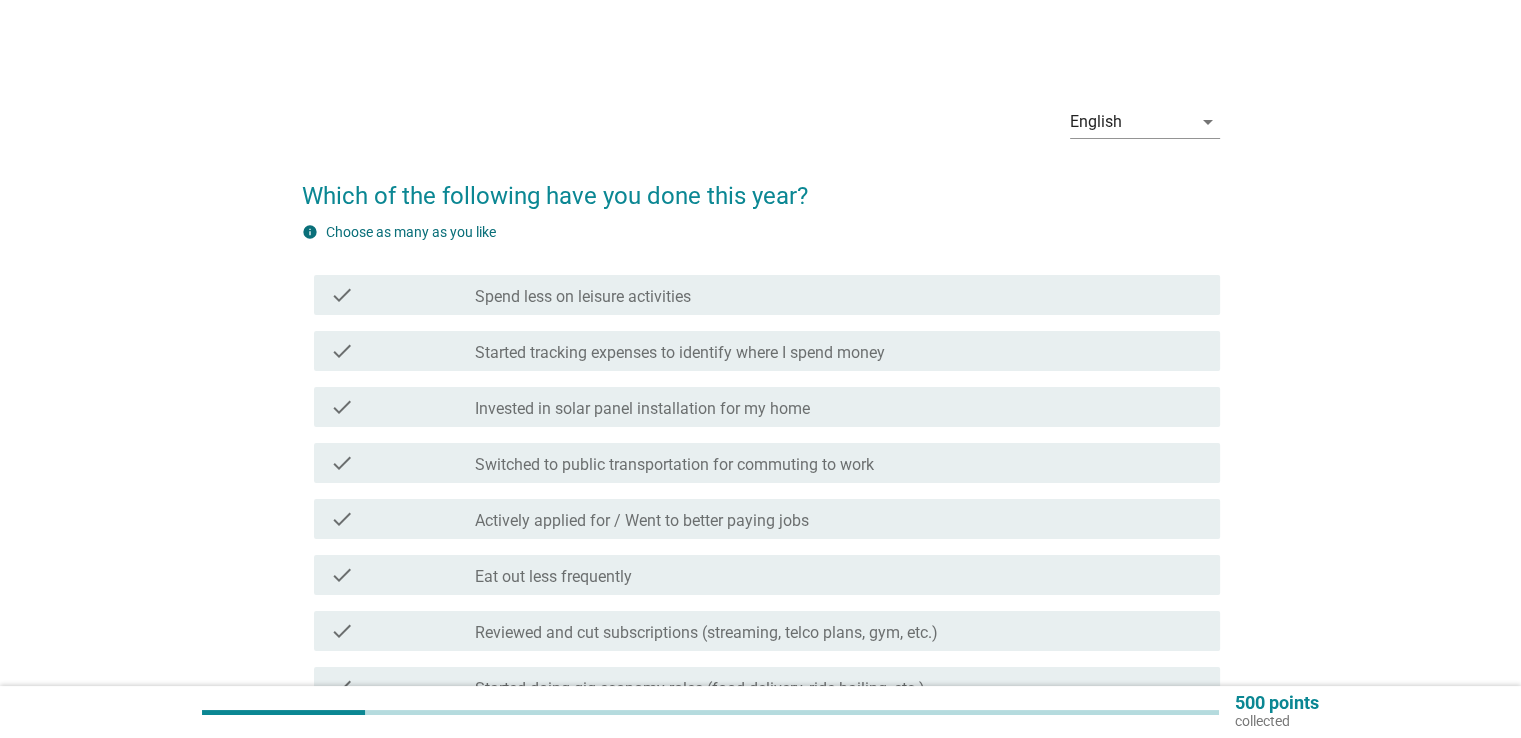 click on "Spend less on leisure activities" at bounding box center (583, 297) 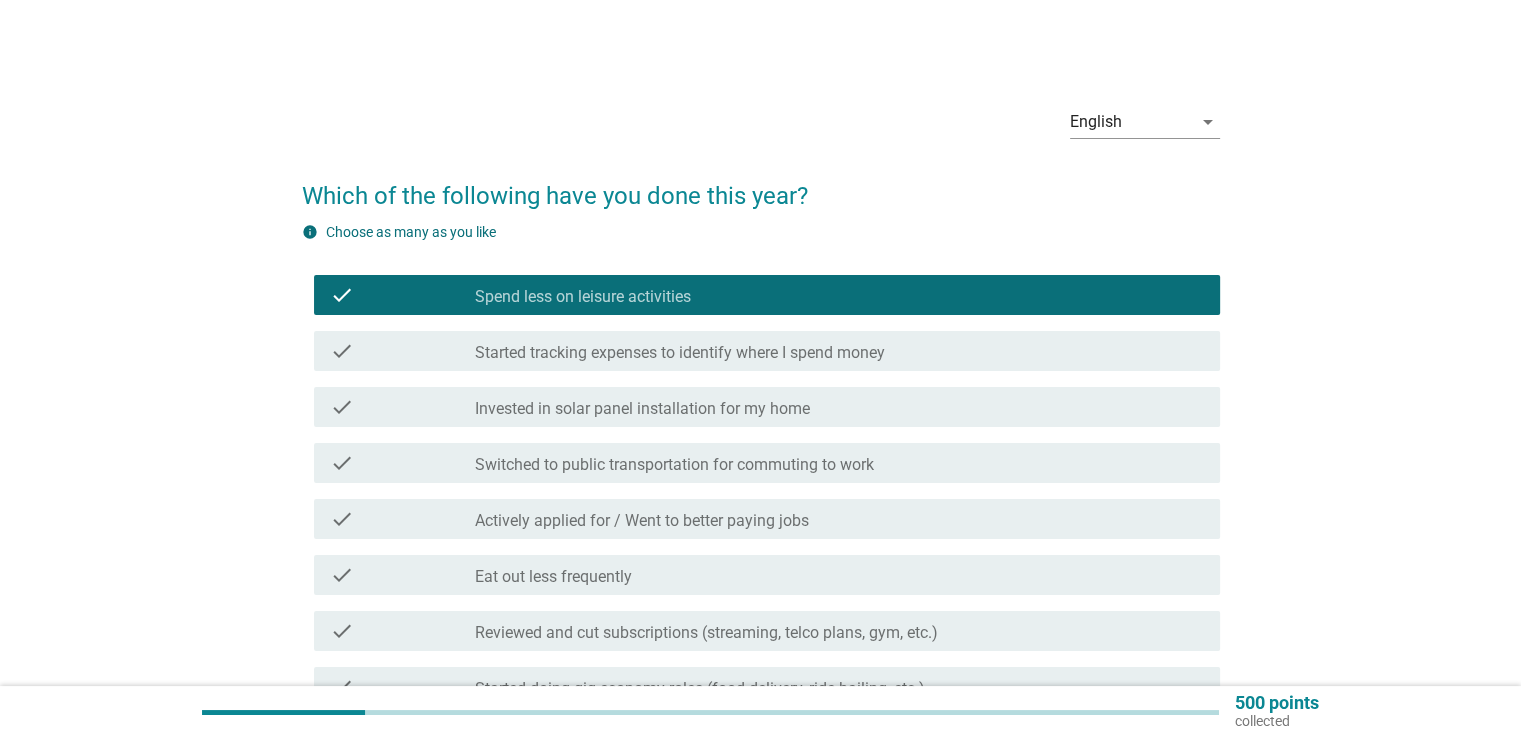 click on "Actively applied for / Went to better paying jobs" at bounding box center [642, 521] 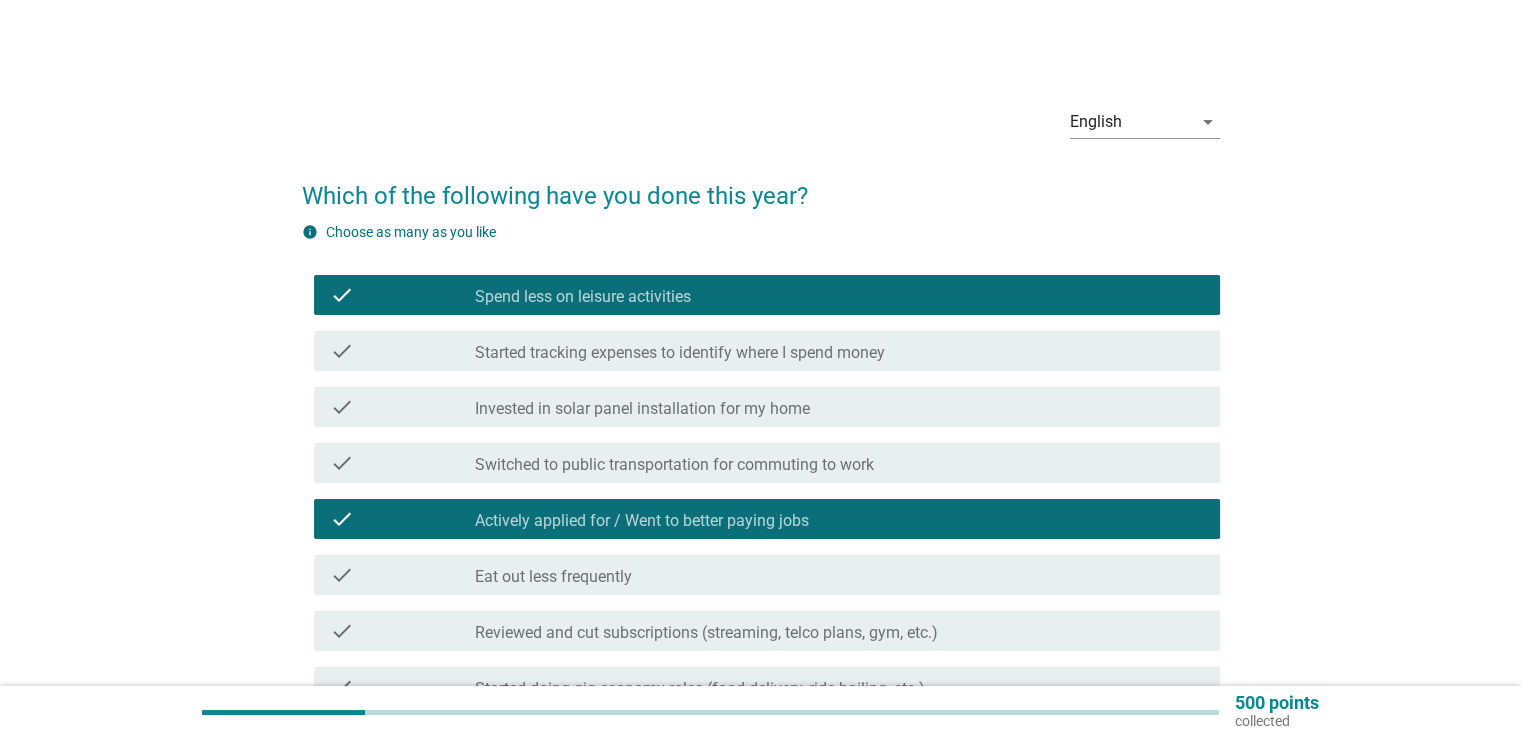 click on "check_box_outline_blank Eat out less frequently" at bounding box center (839, 575) 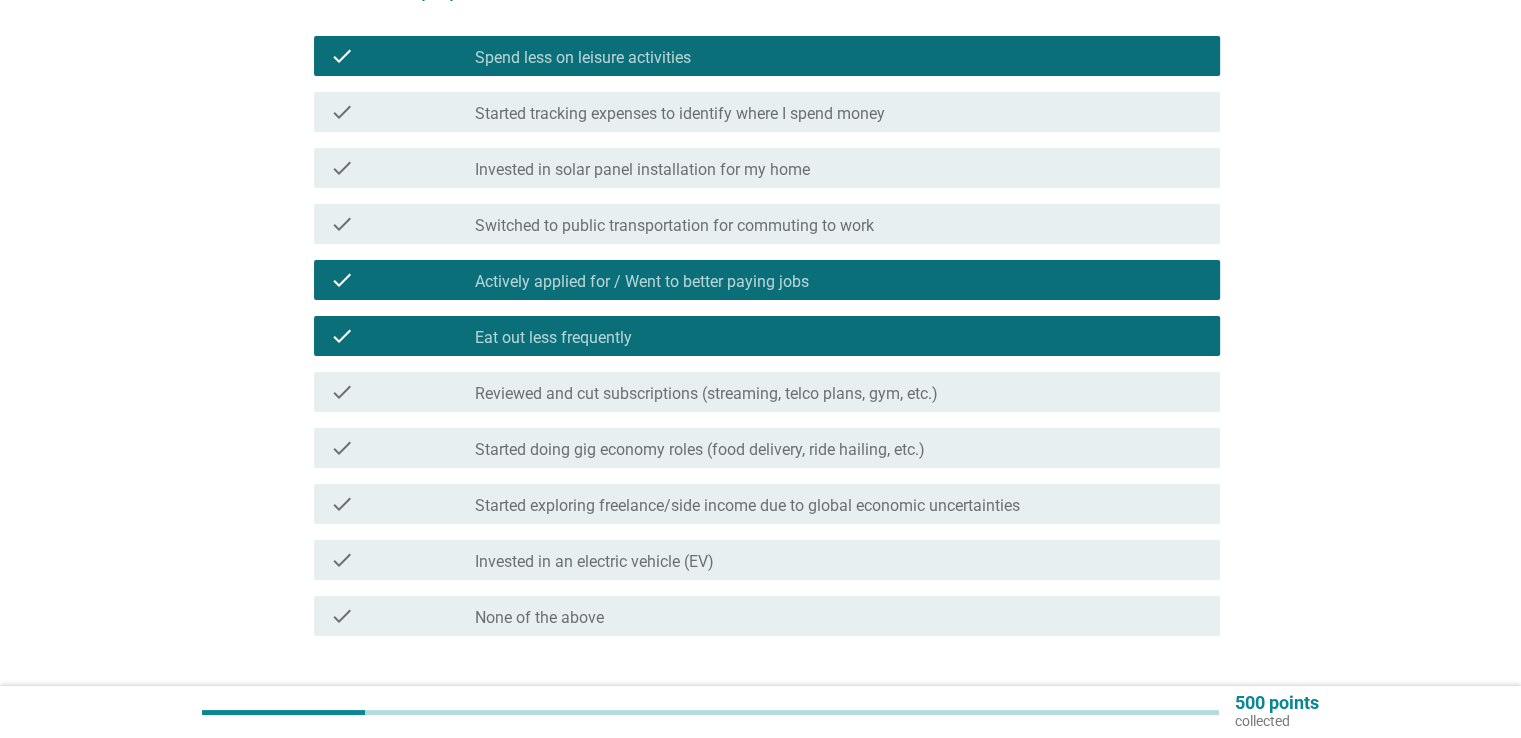 scroll, scrollTop: 375, scrollLeft: 0, axis: vertical 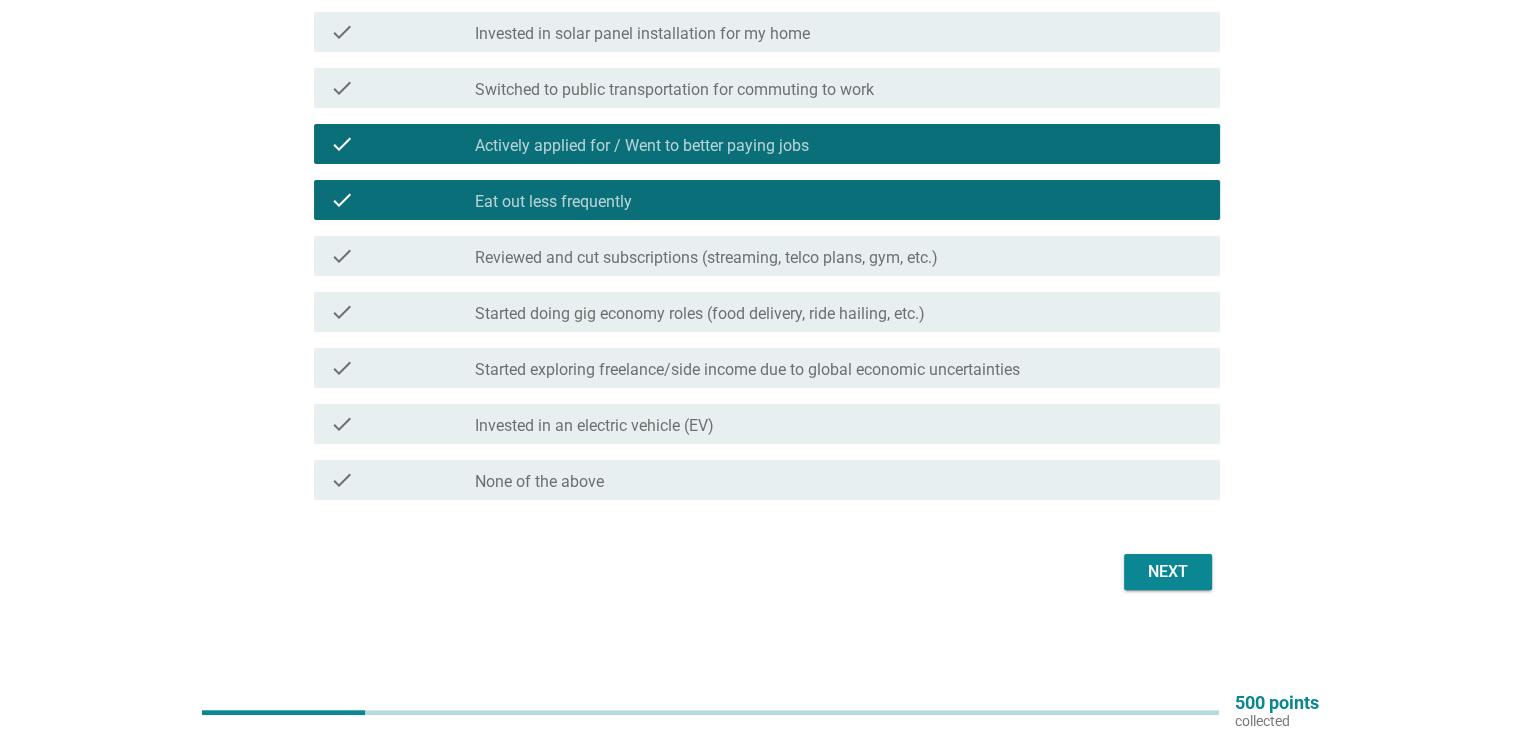 click on "Next" at bounding box center (1168, 572) 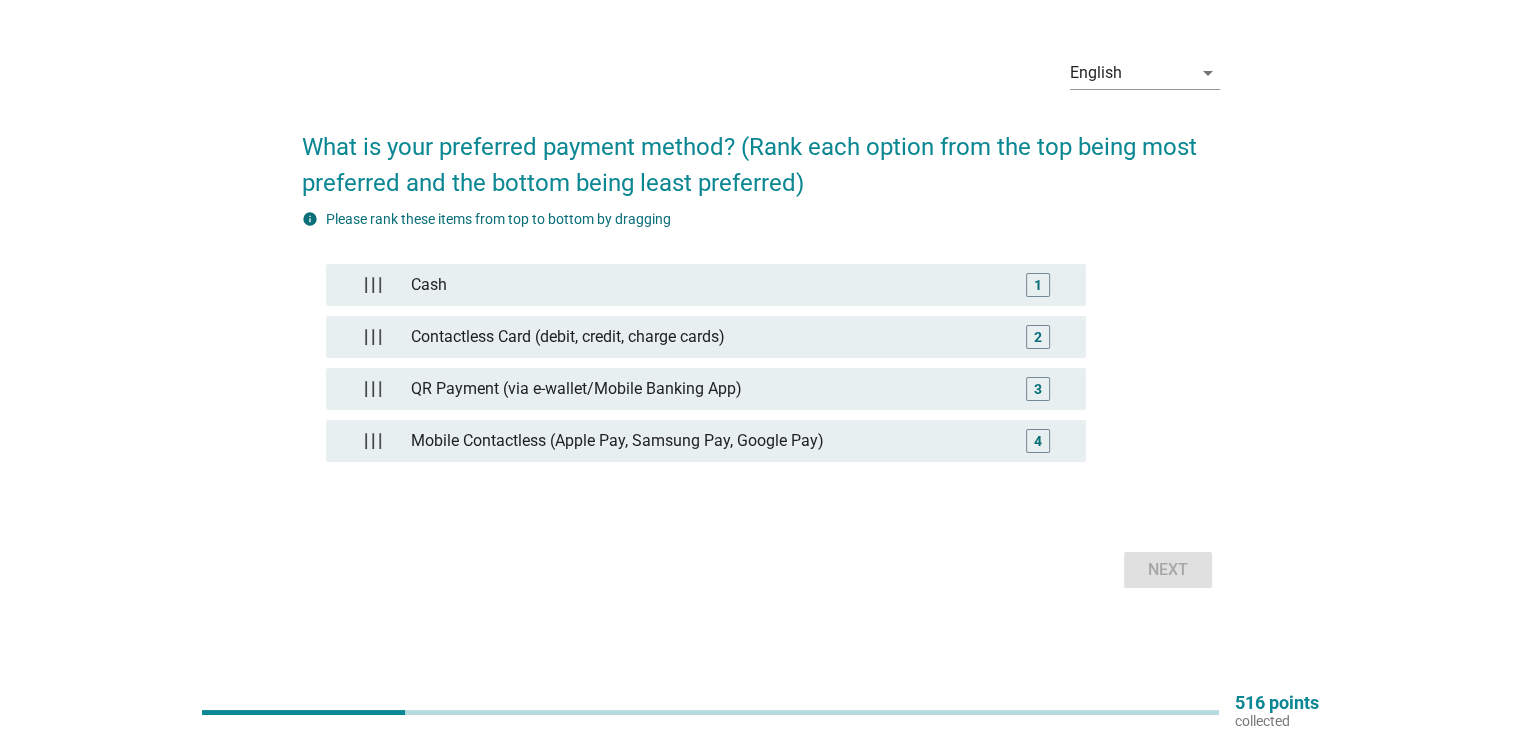 scroll, scrollTop: 0, scrollLeft: 0, axis: both 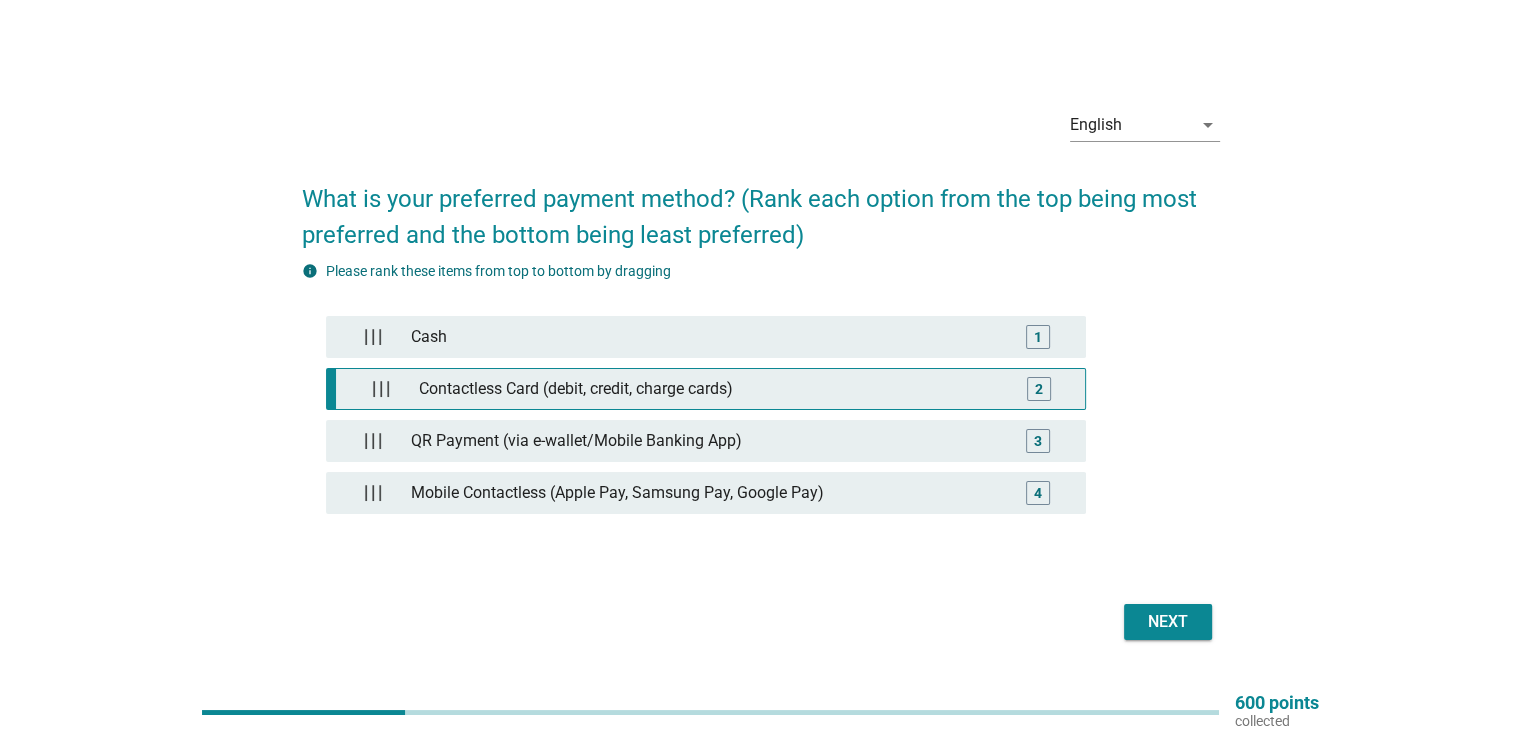 type 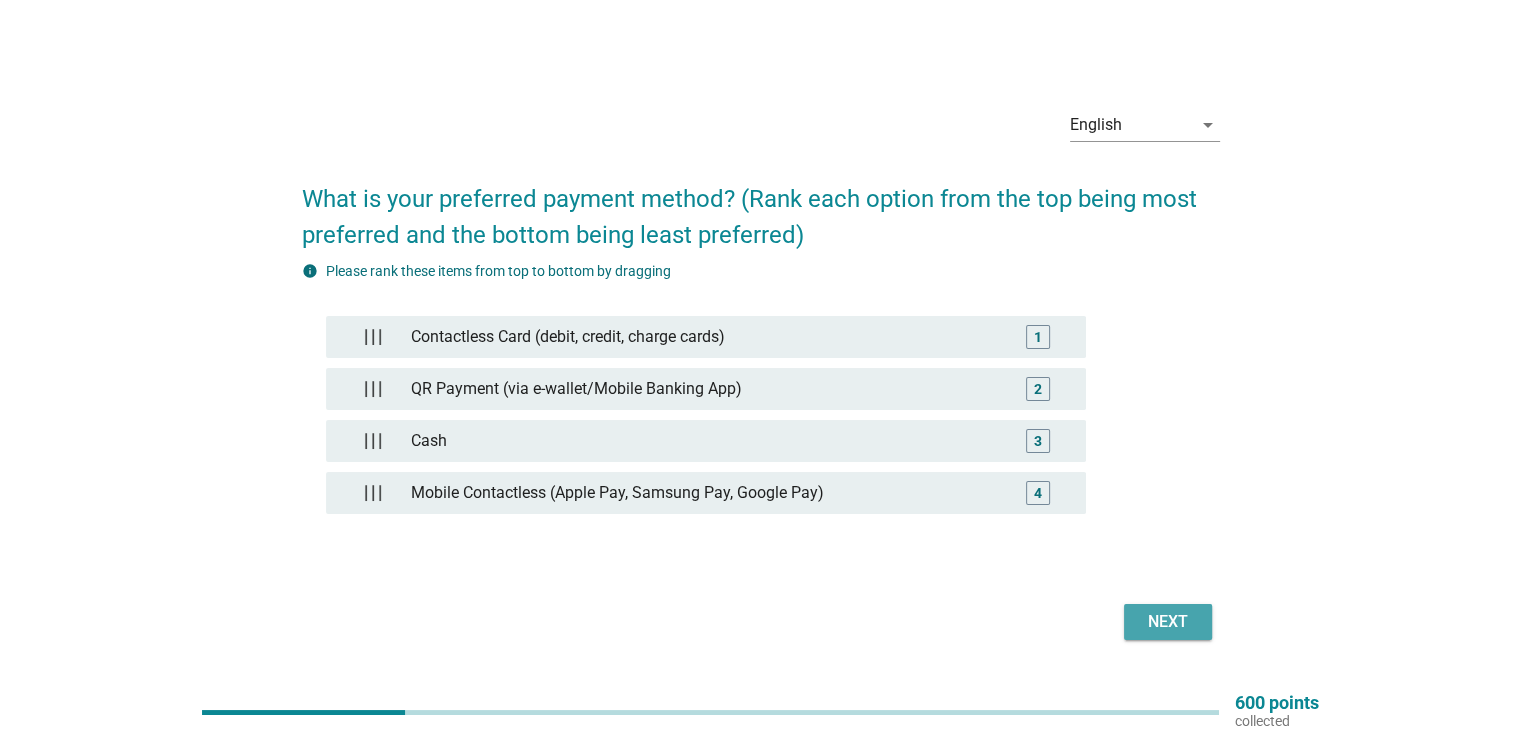 click on "Next" at bounding box center [1168, 622] 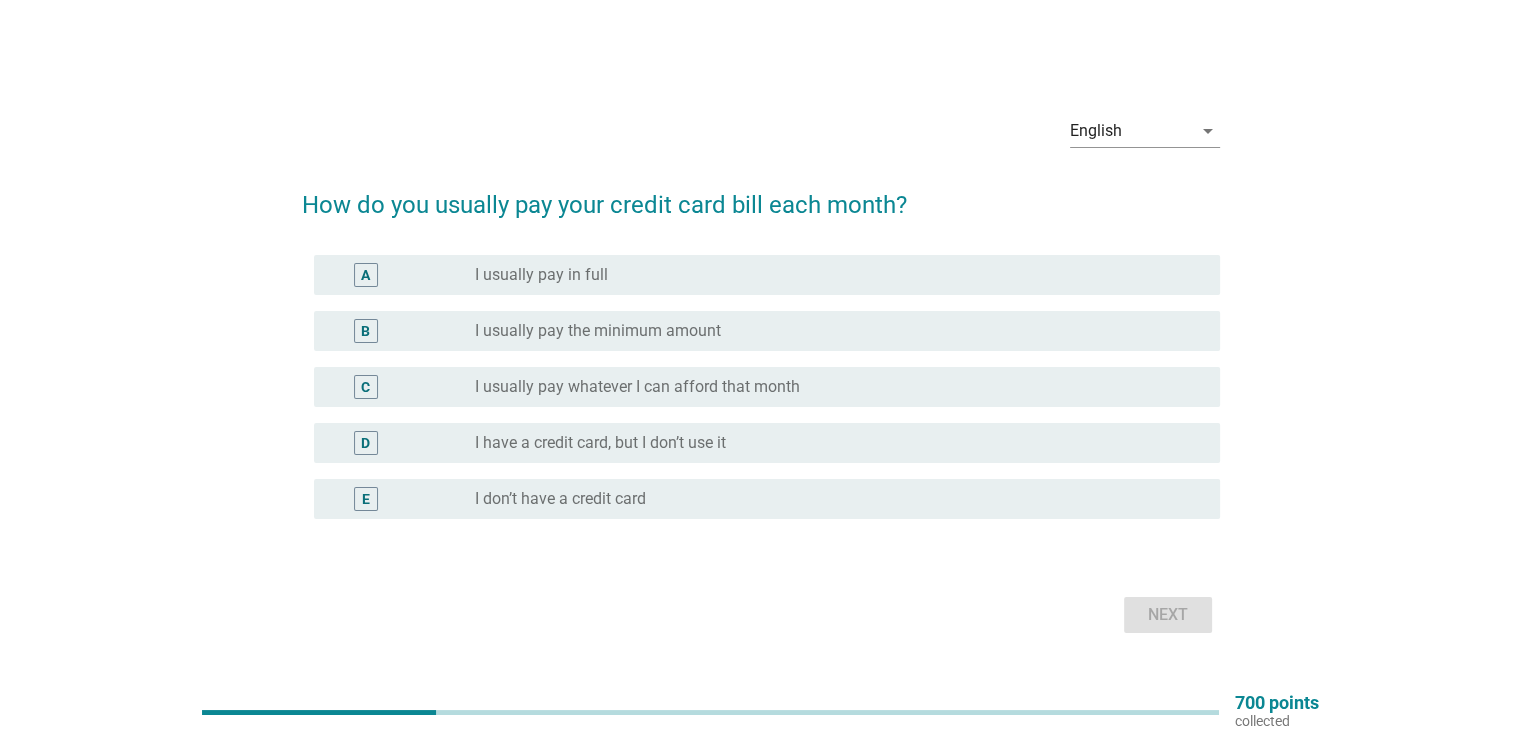 click on "radio_button_unchecked I don’t have a credit card" at bounding box center (831, 499) 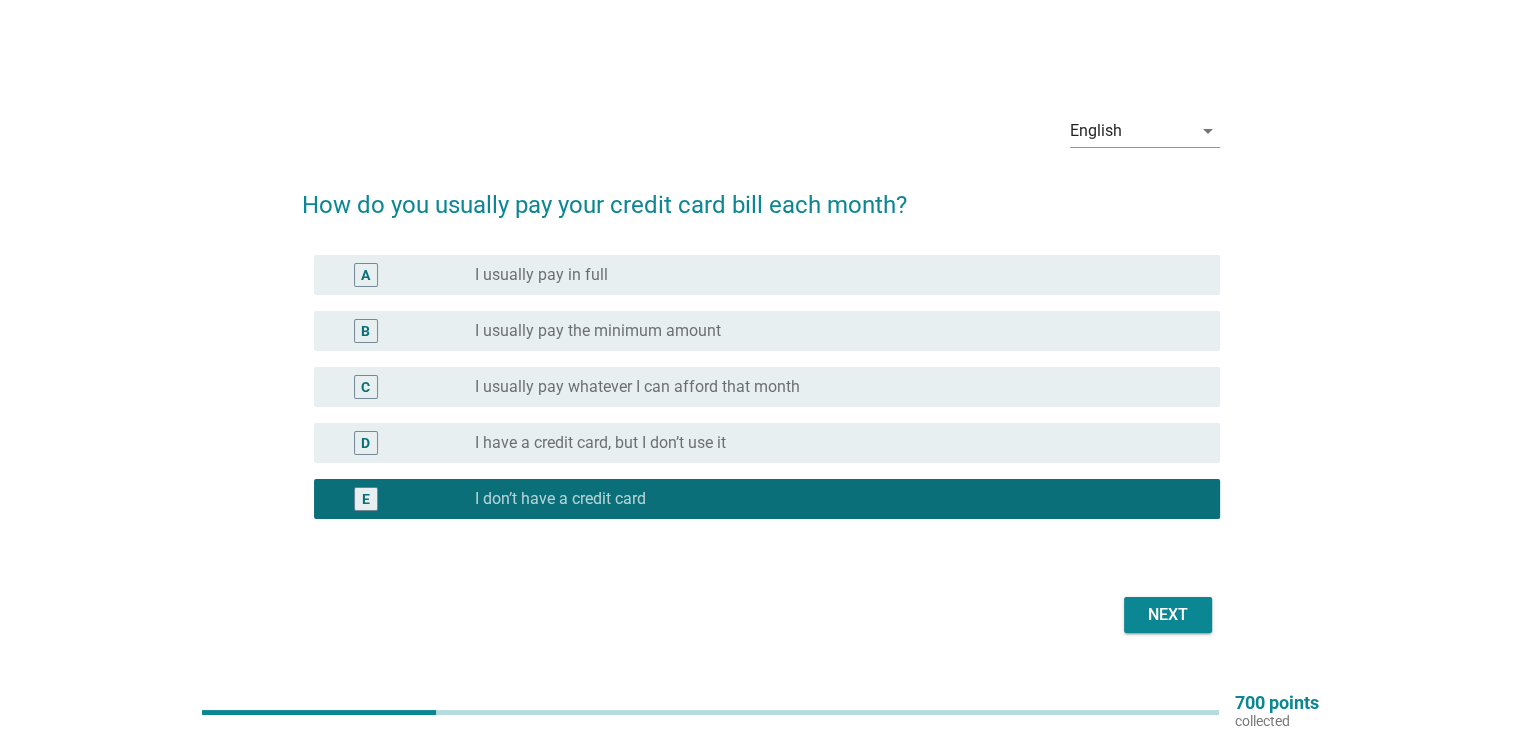 click on "Next" at bounding box center (1168, 615) 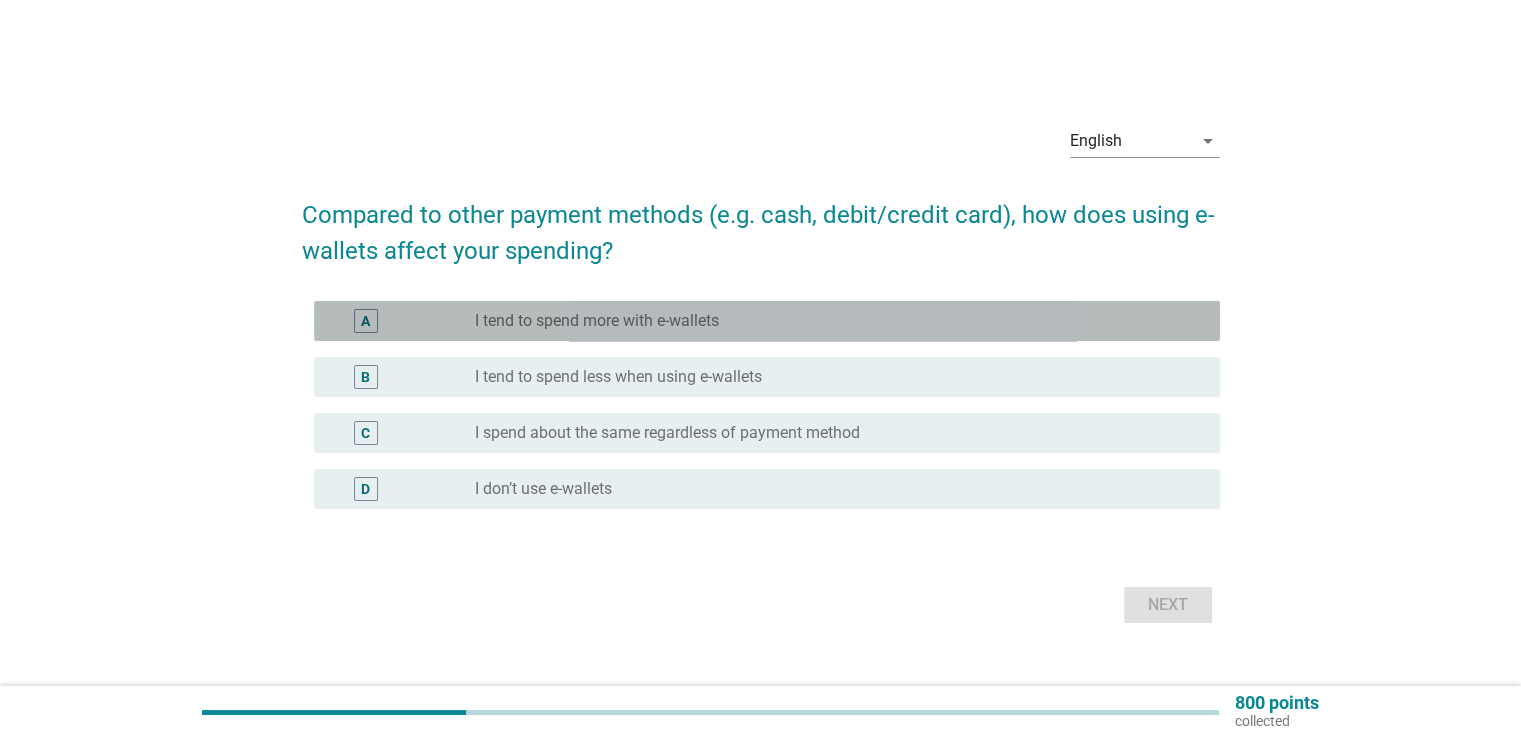 click on "I tend to spend more with e-wallets" at bounding box center (597, 321) 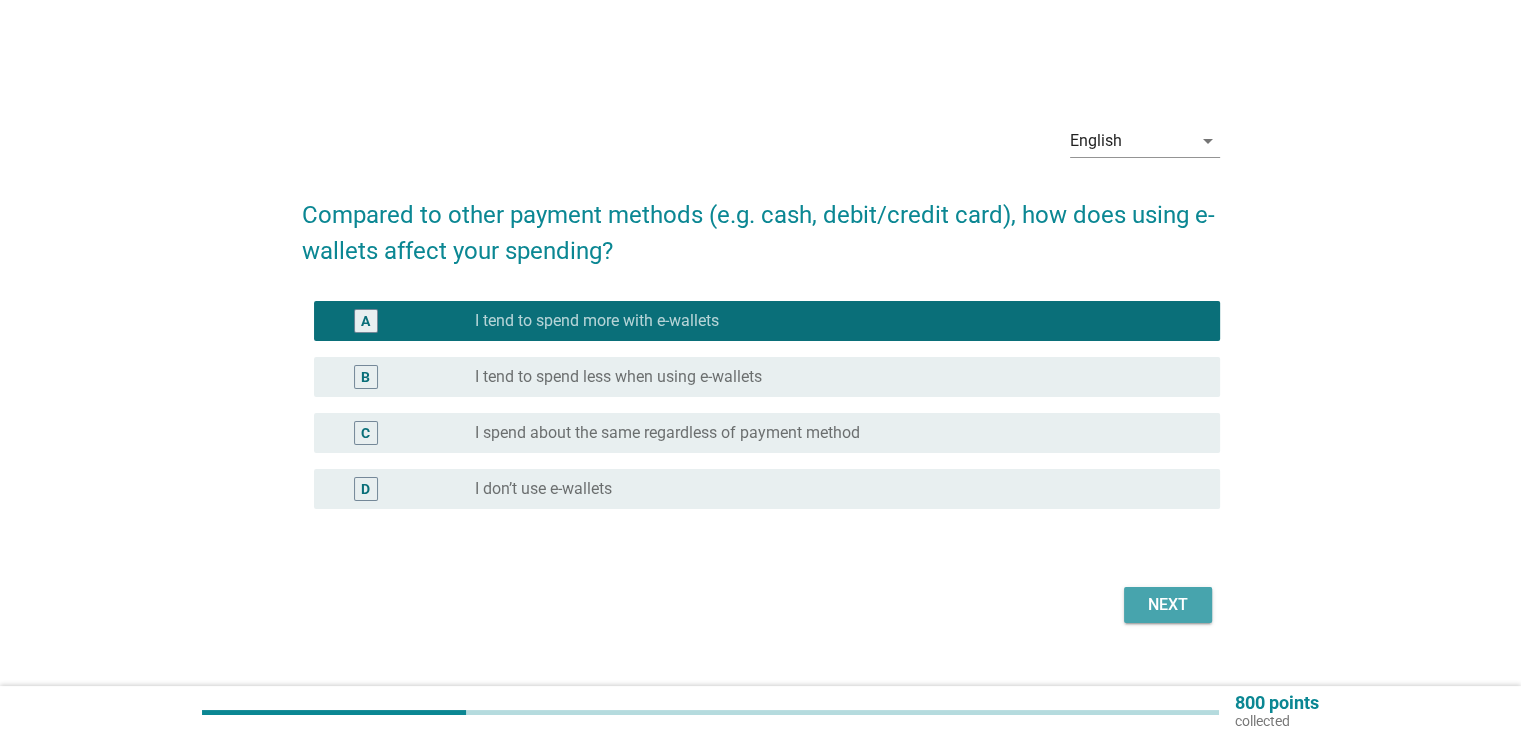 click on "Next" at bounding box center [1168, 605] 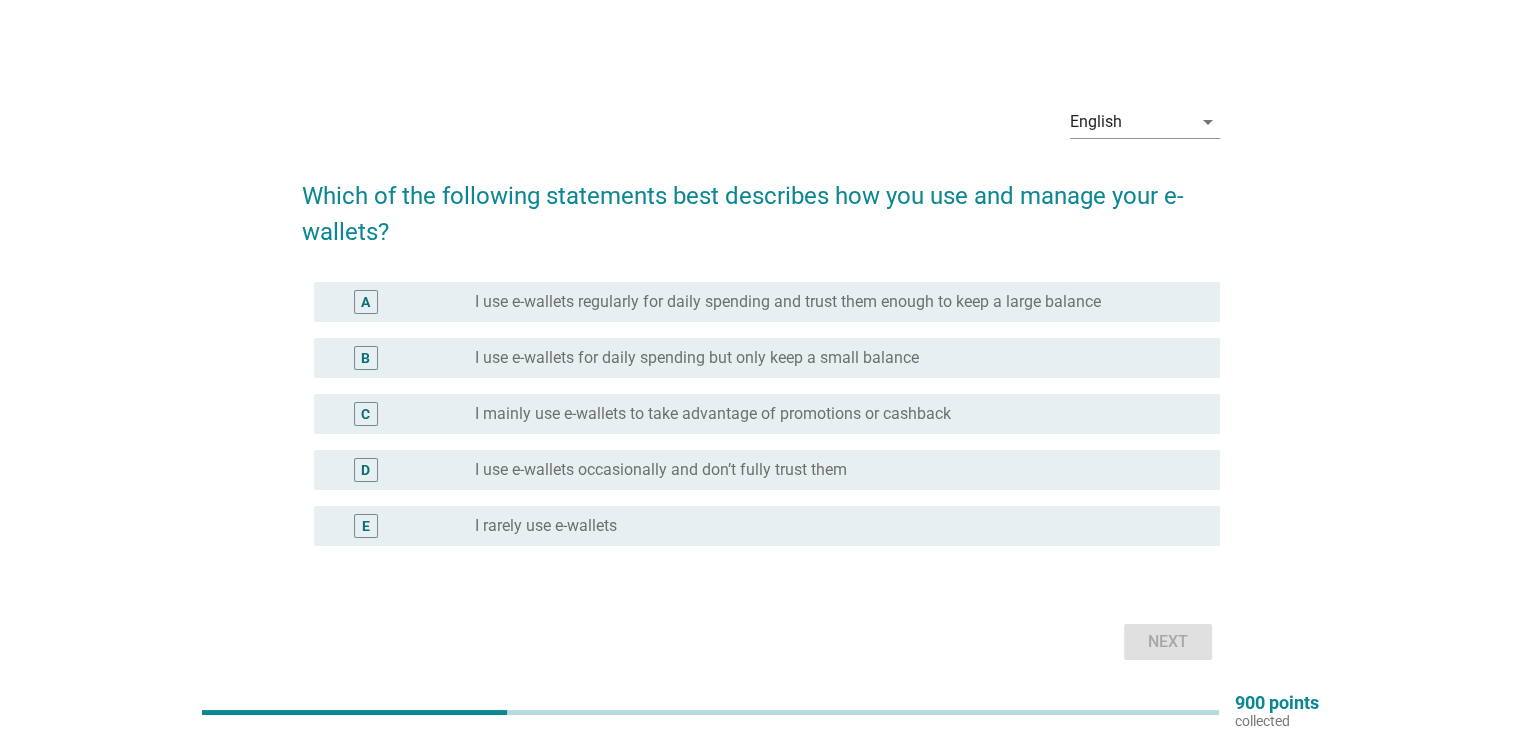 click on "I use e-wallets for daily spending but only keep a small balance" at bounding box center [697, 358] 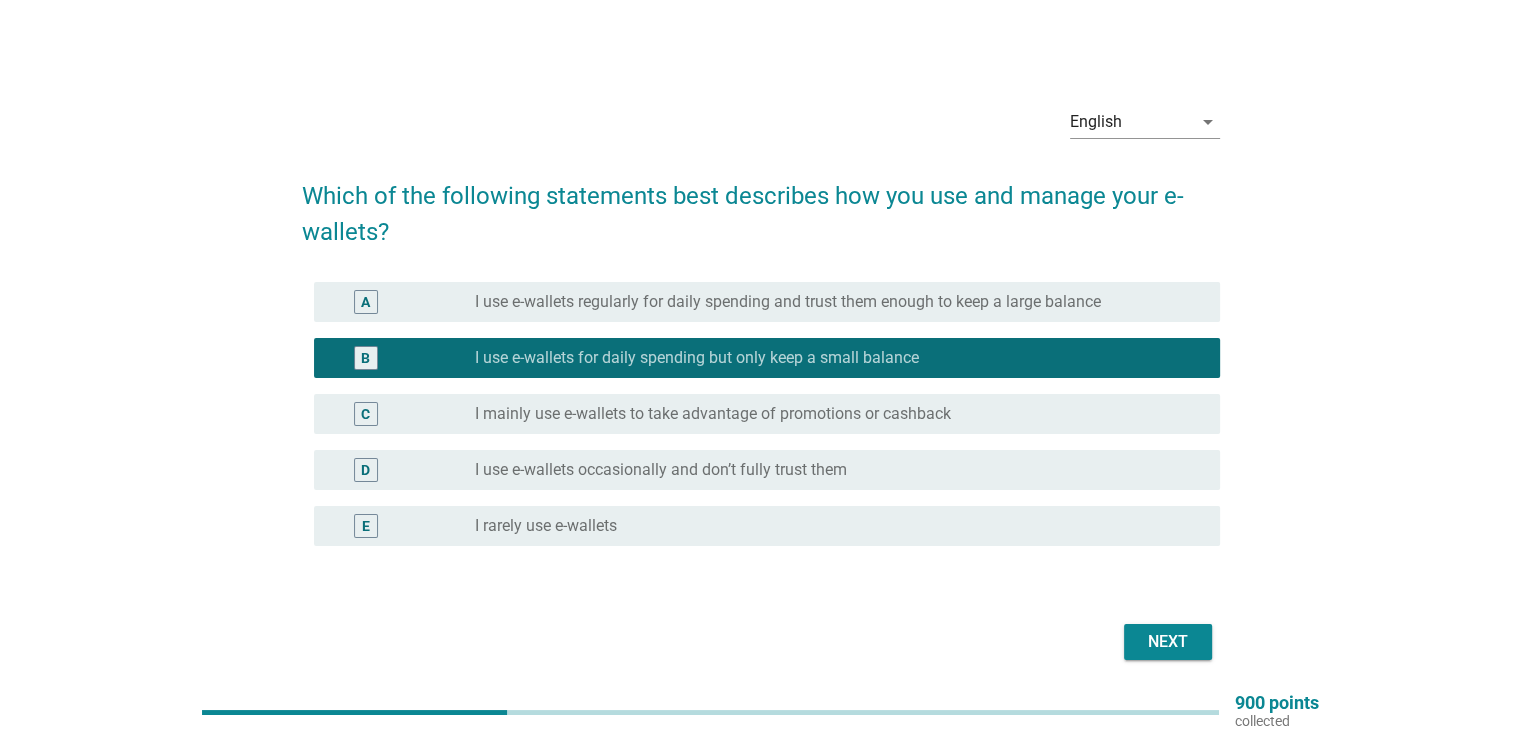 click on "Next" at bounding box center (1168, 642) 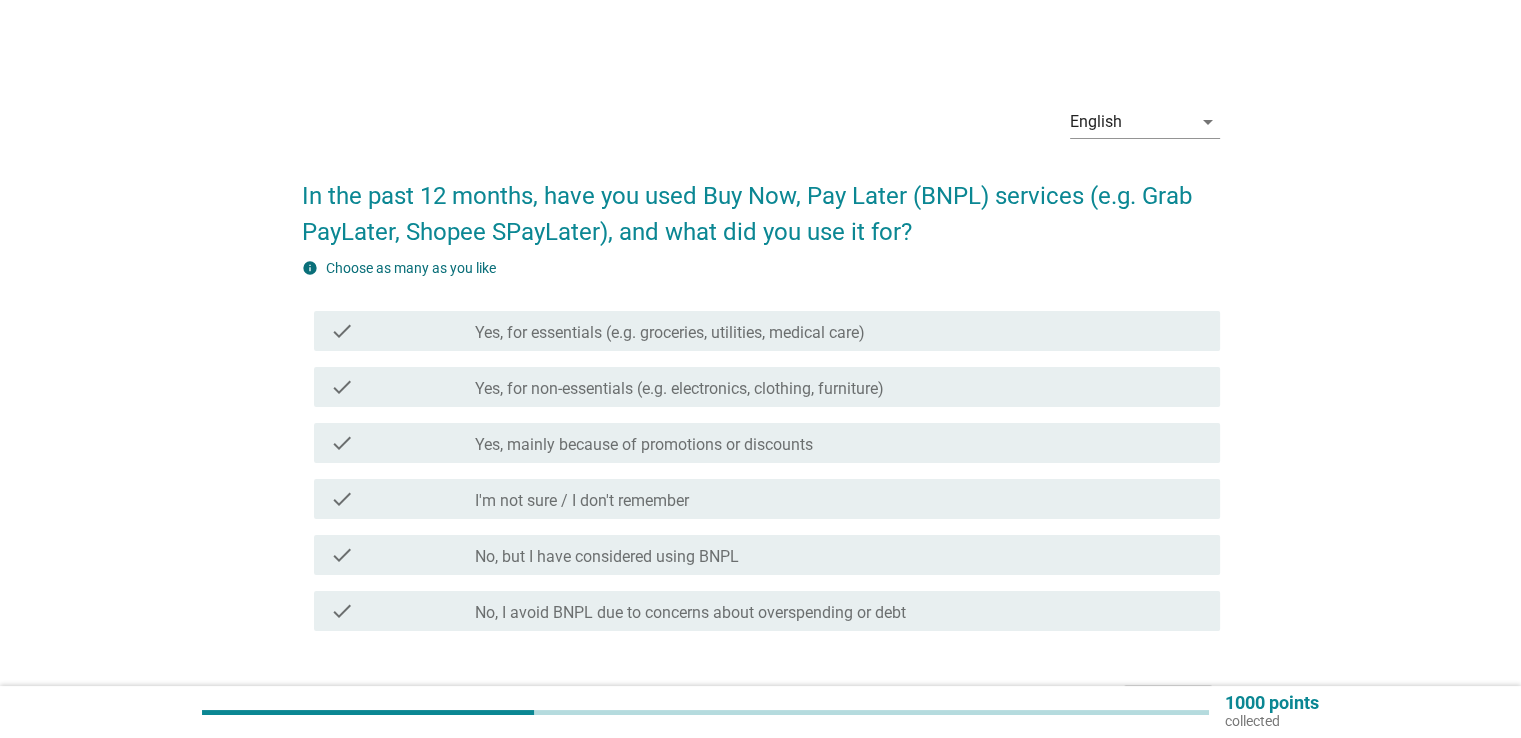 click on "check     check_box_outline_blank Yes, mainly because of promotions or discounts" at bounding box center (767, 443) 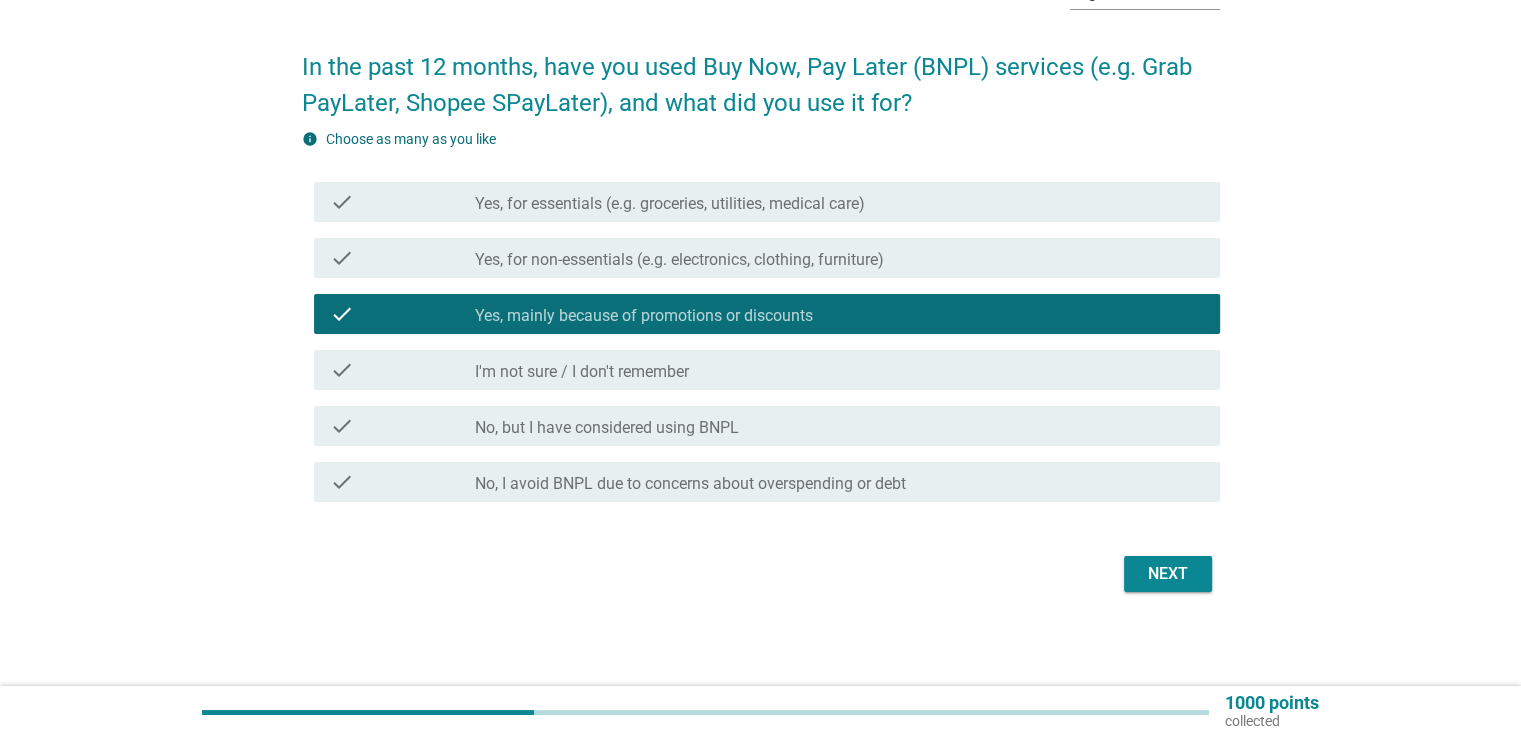 scroll, scrollTop: 131, scrollLeft: 0, axis: vertical 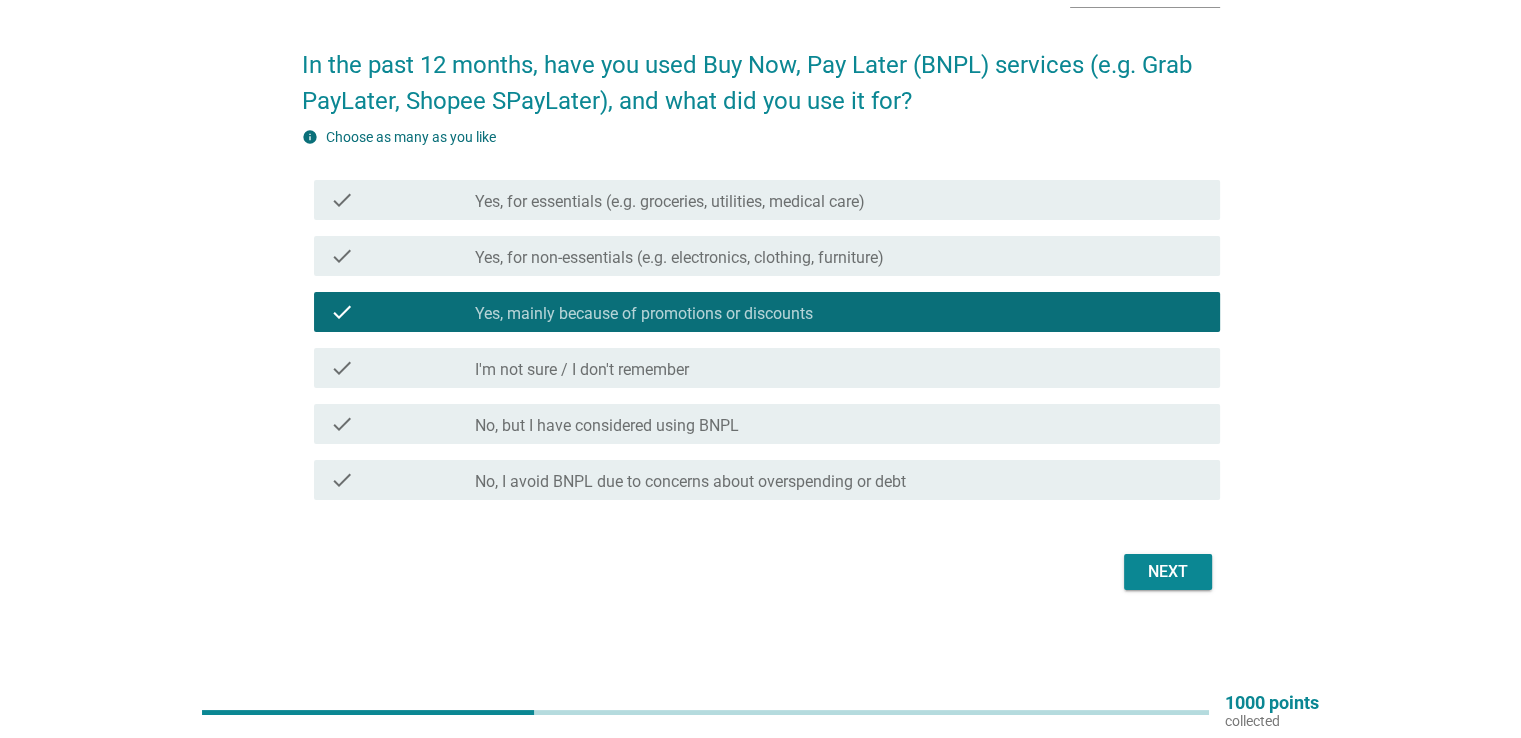 click on "No, but I have considered using BNPL" at bounding box center [607, 426] 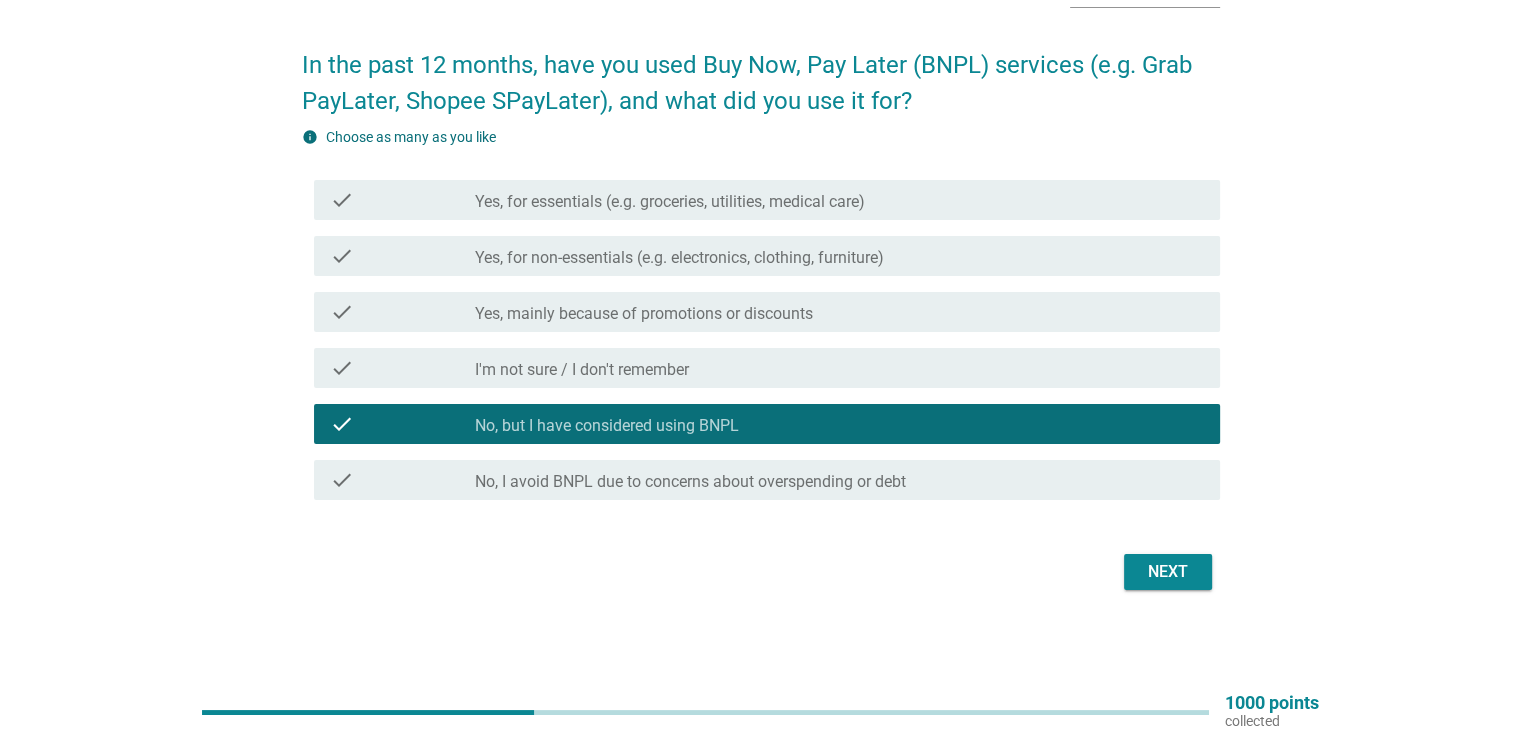 click on "Yes, for non-essentials (e.g. electronics, clothing, furniture)" at bounding box center [679, 258] 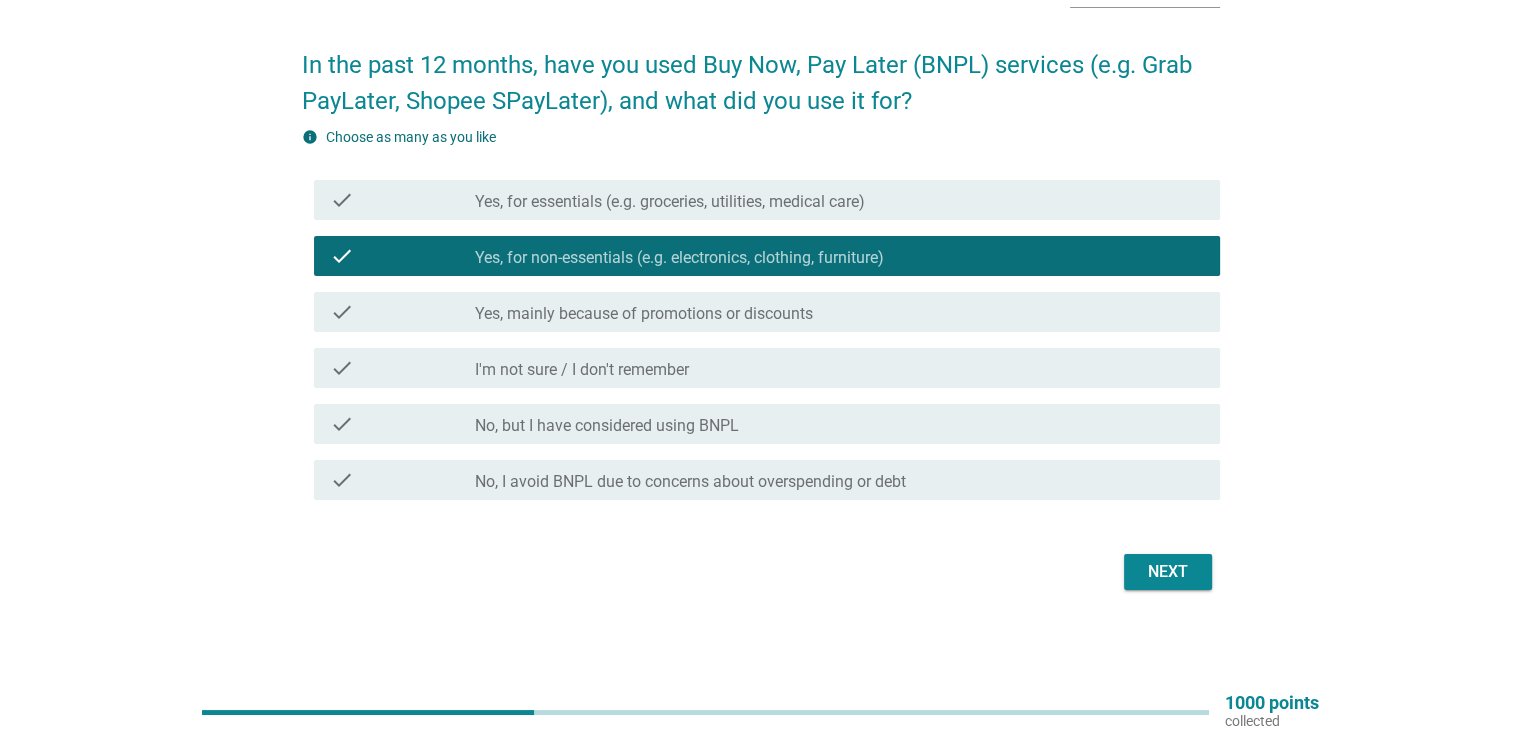 click on "Yes, mainly because of promotions or discounts" at bounding box center [644, 314] 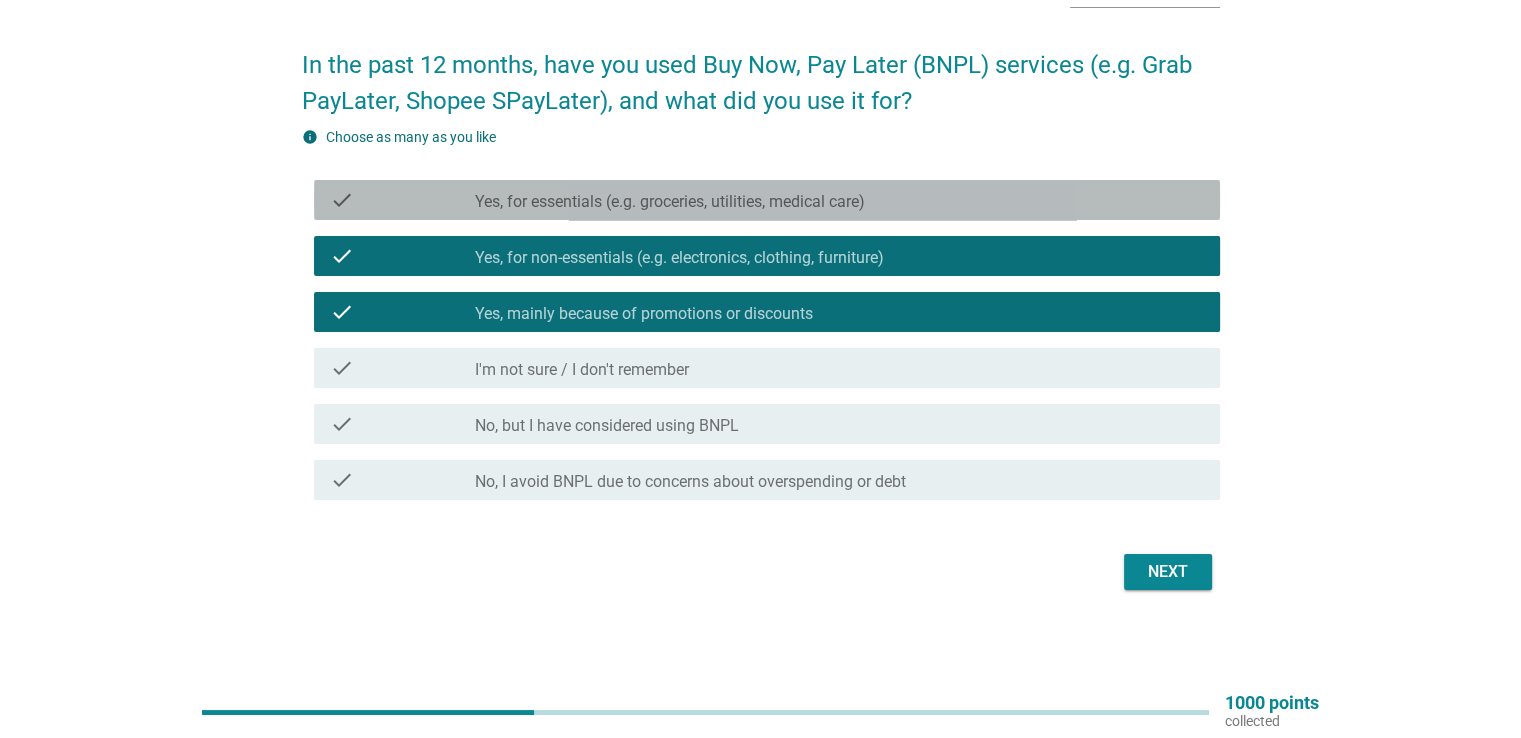 click on "Yes, for essentials (e.g. groceries, utilities, medical care)" at bounding box center (670, 202) 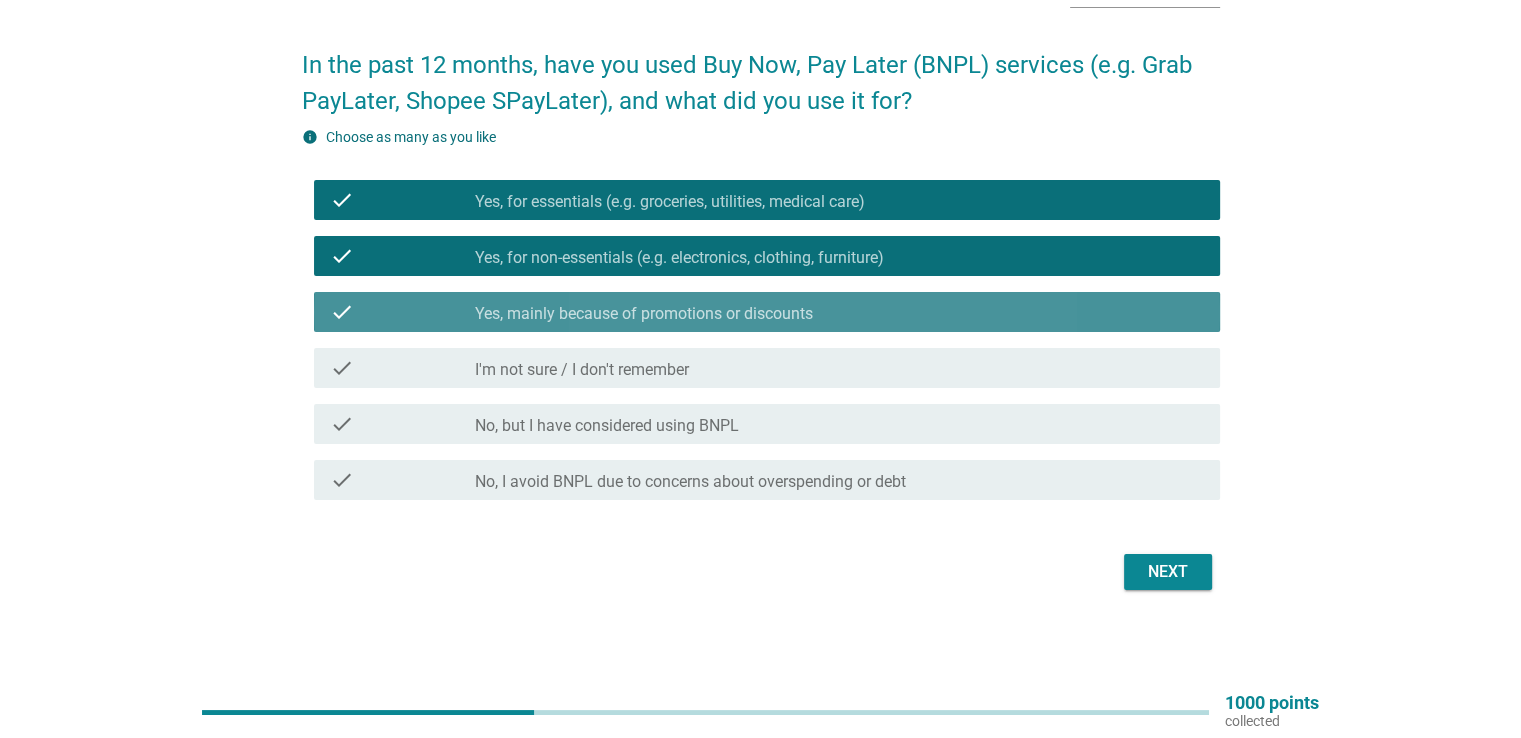 click on "check_box Yes, mainly because of promotions or discounts" at bounding box center [839, 312] 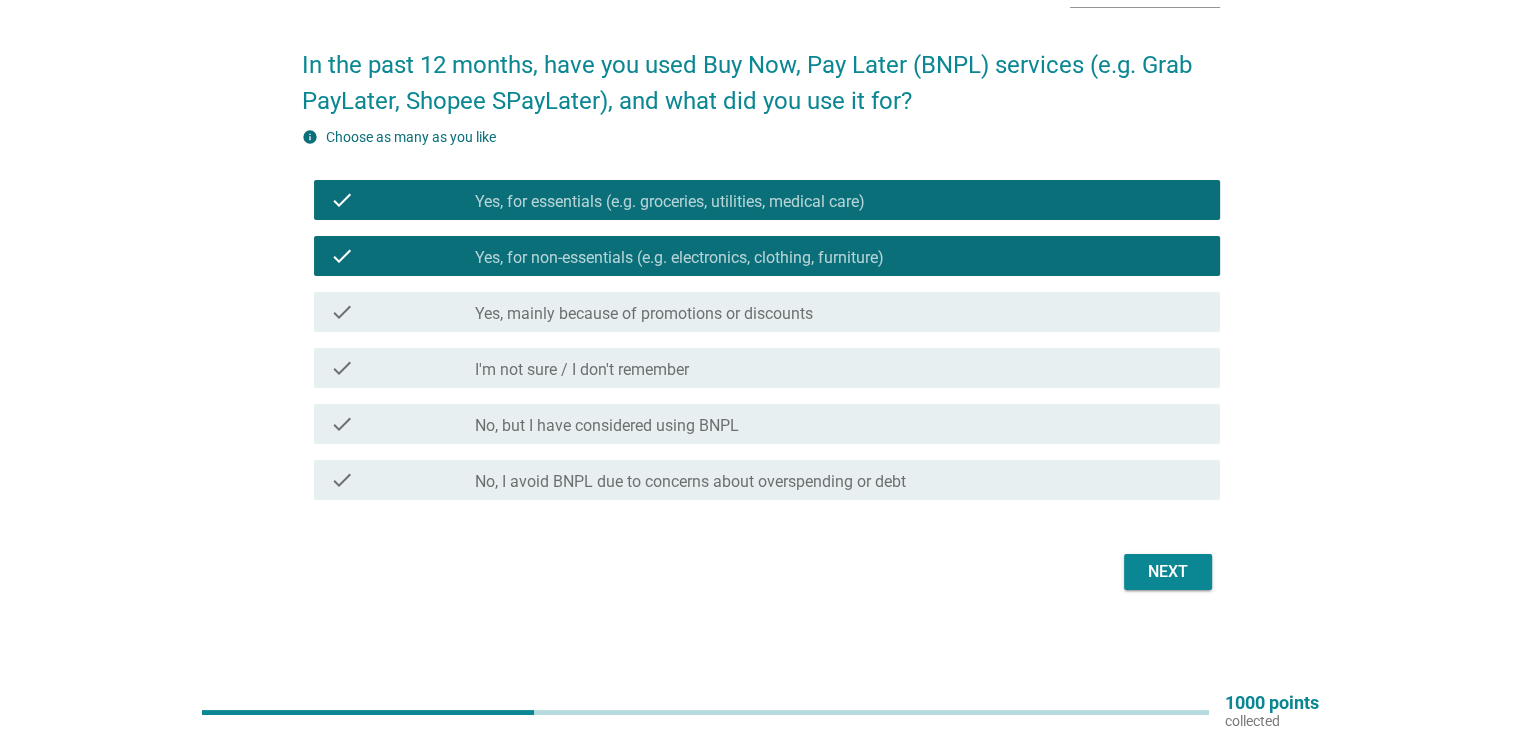 click on "Next" at bounding box center (1168, 572) 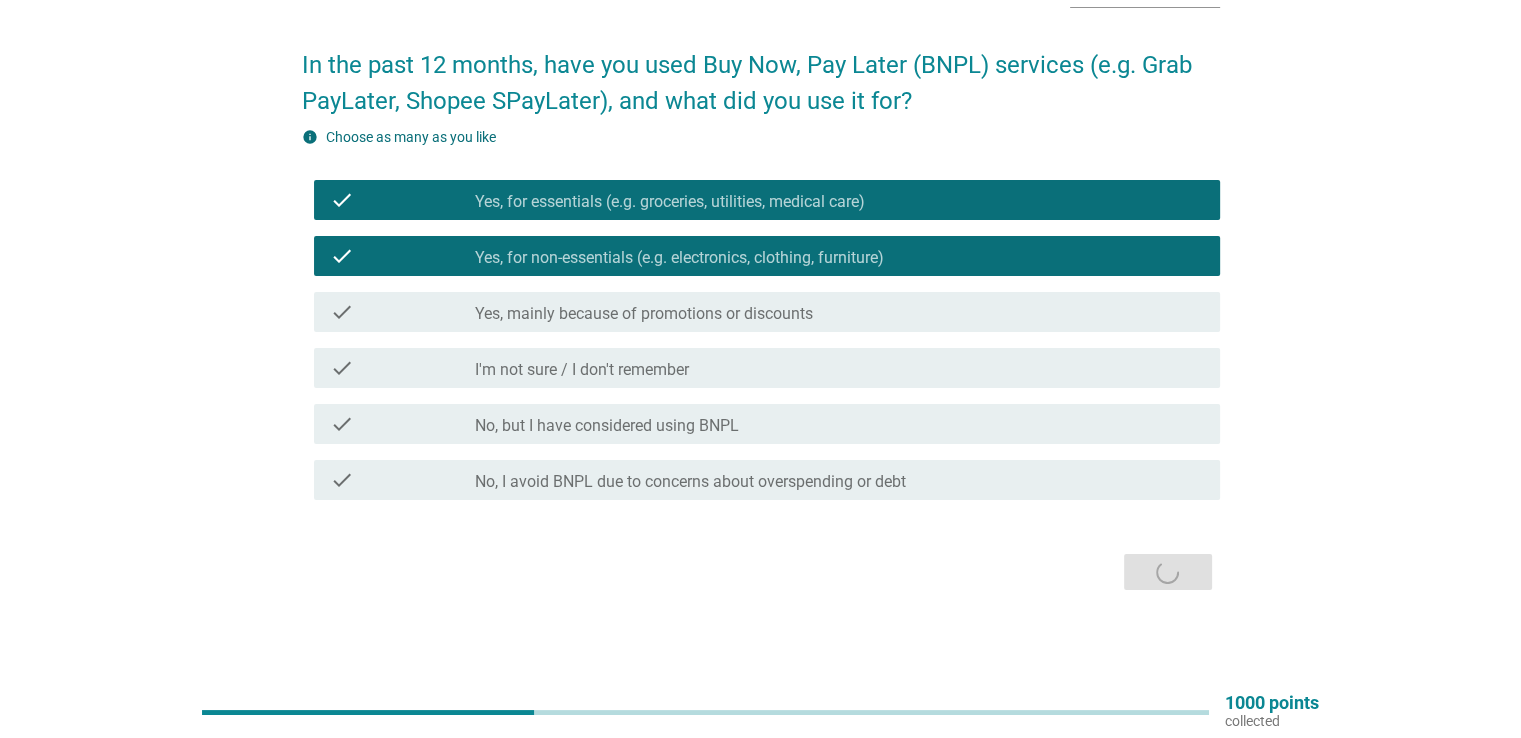 scroll, scrollTop: 0, scrollLeft: 0, axis: both 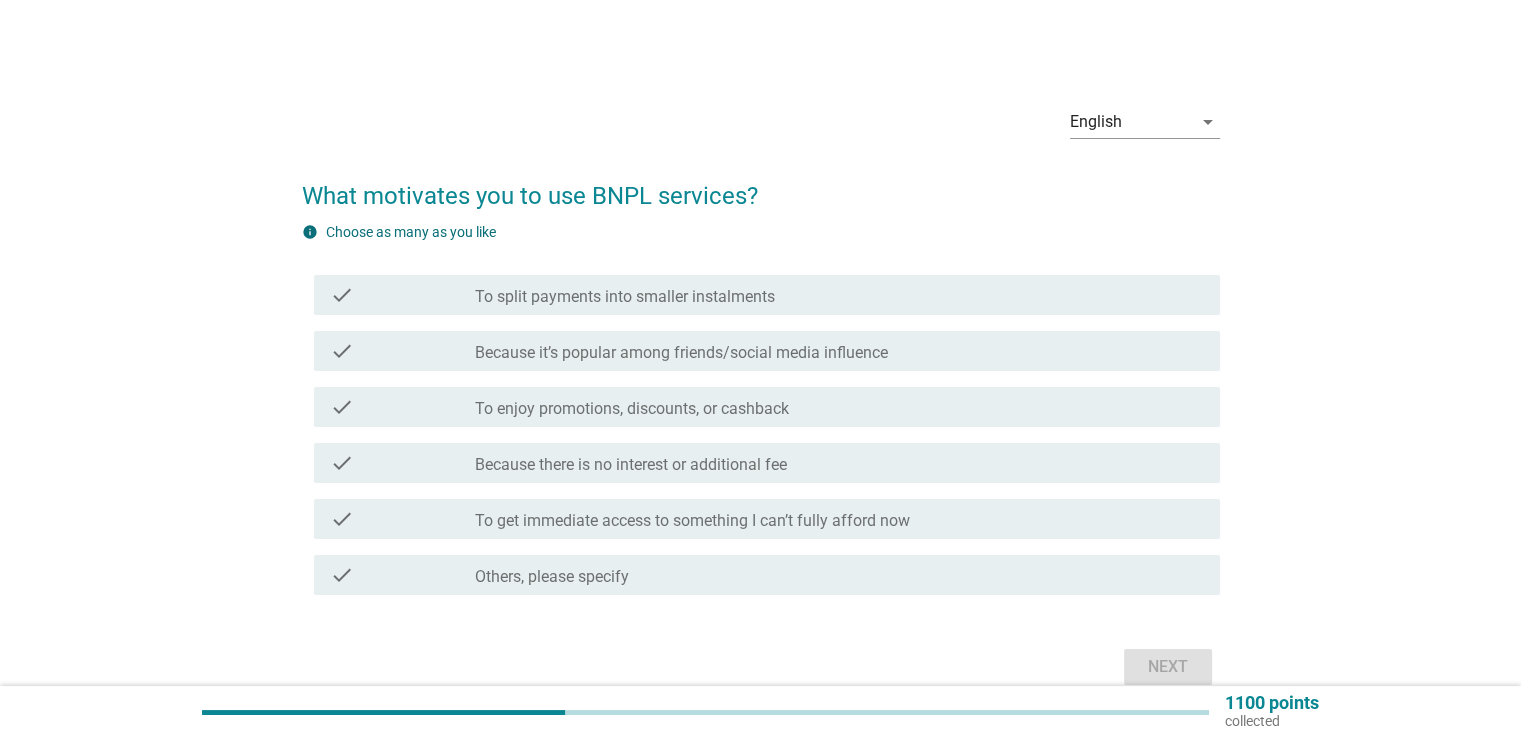 click on "To split payments into smaller instalments" at bounding box center [625, 297] 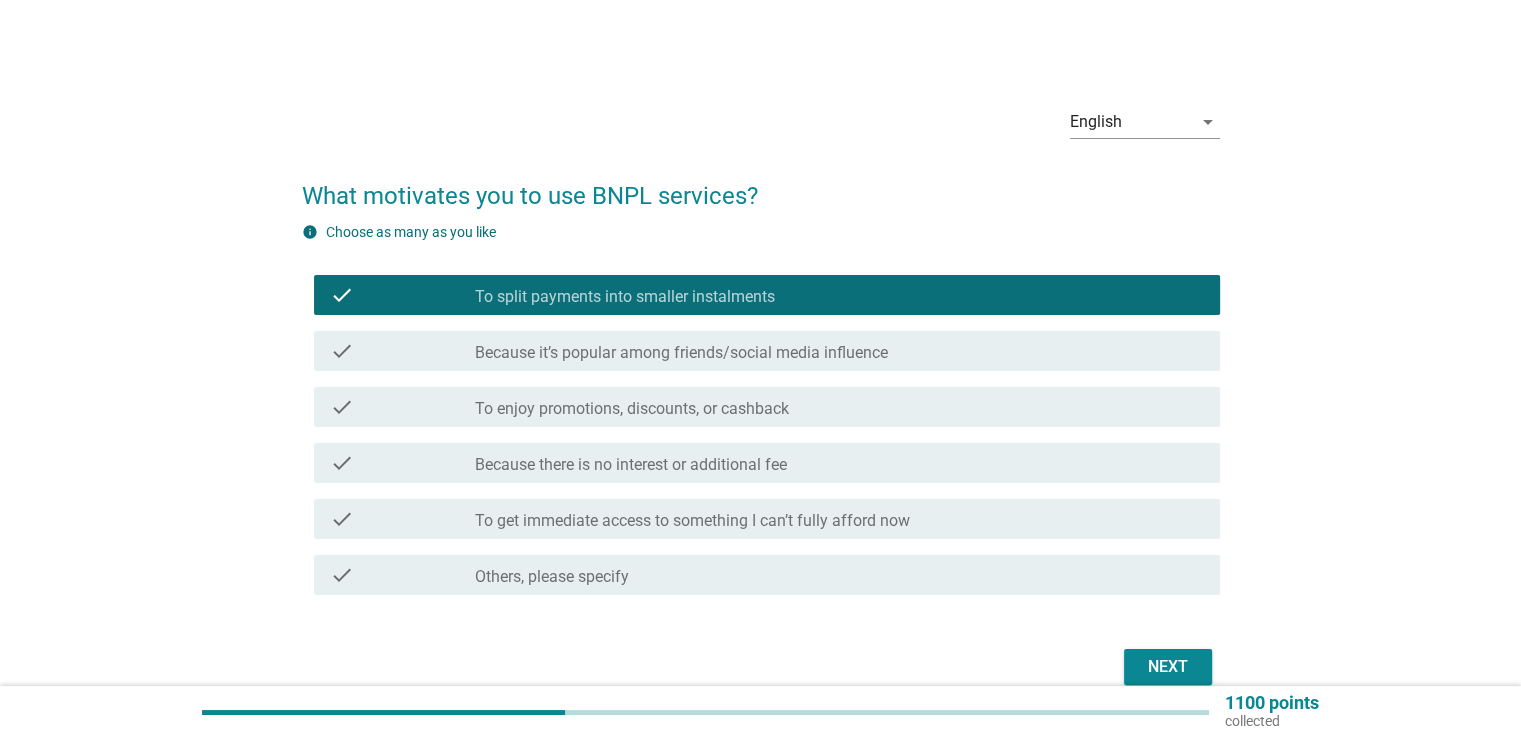 click on "Next" at bounding box center [1168, 667] 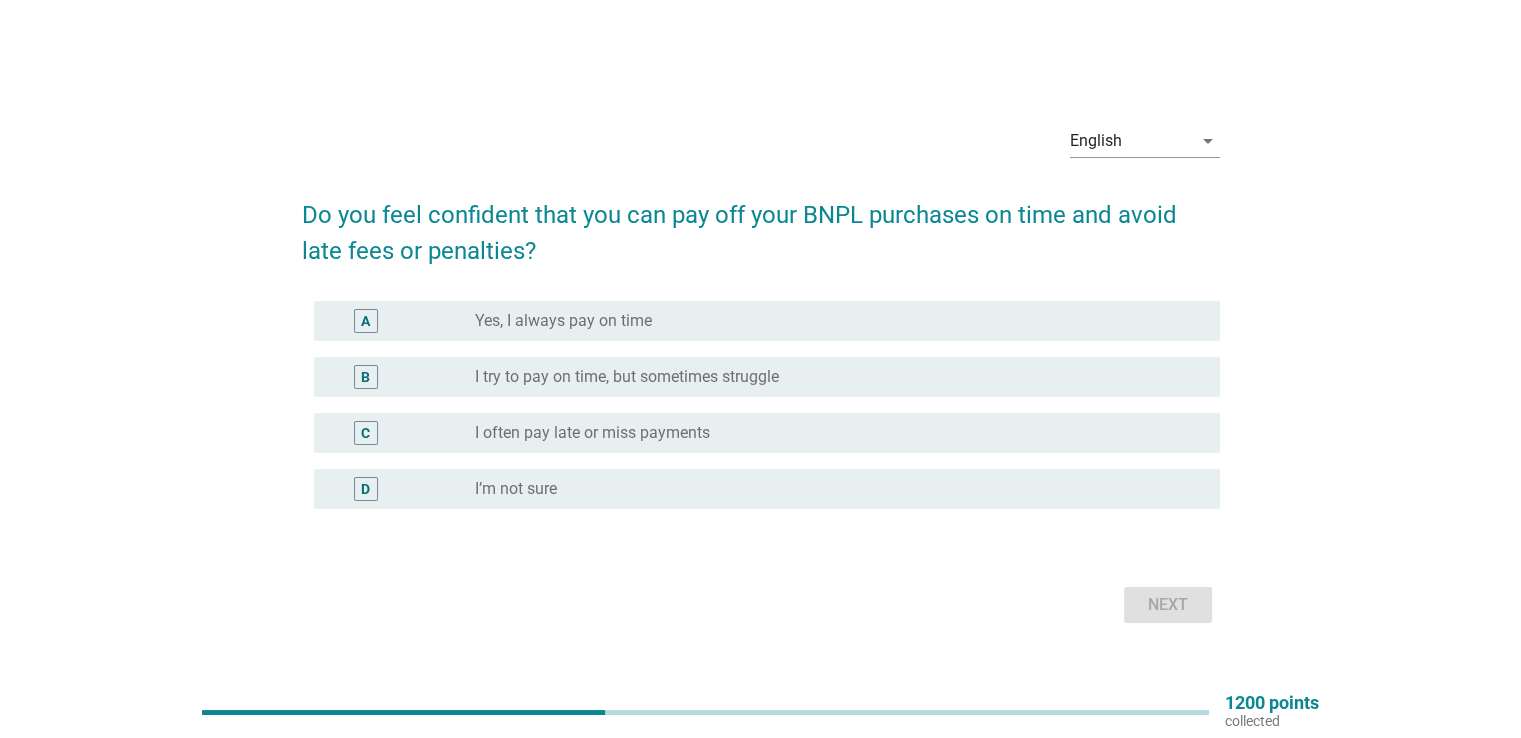 click on "radio_button_unchecked Yes, I always pay on time" at bounding box center [831, 321] 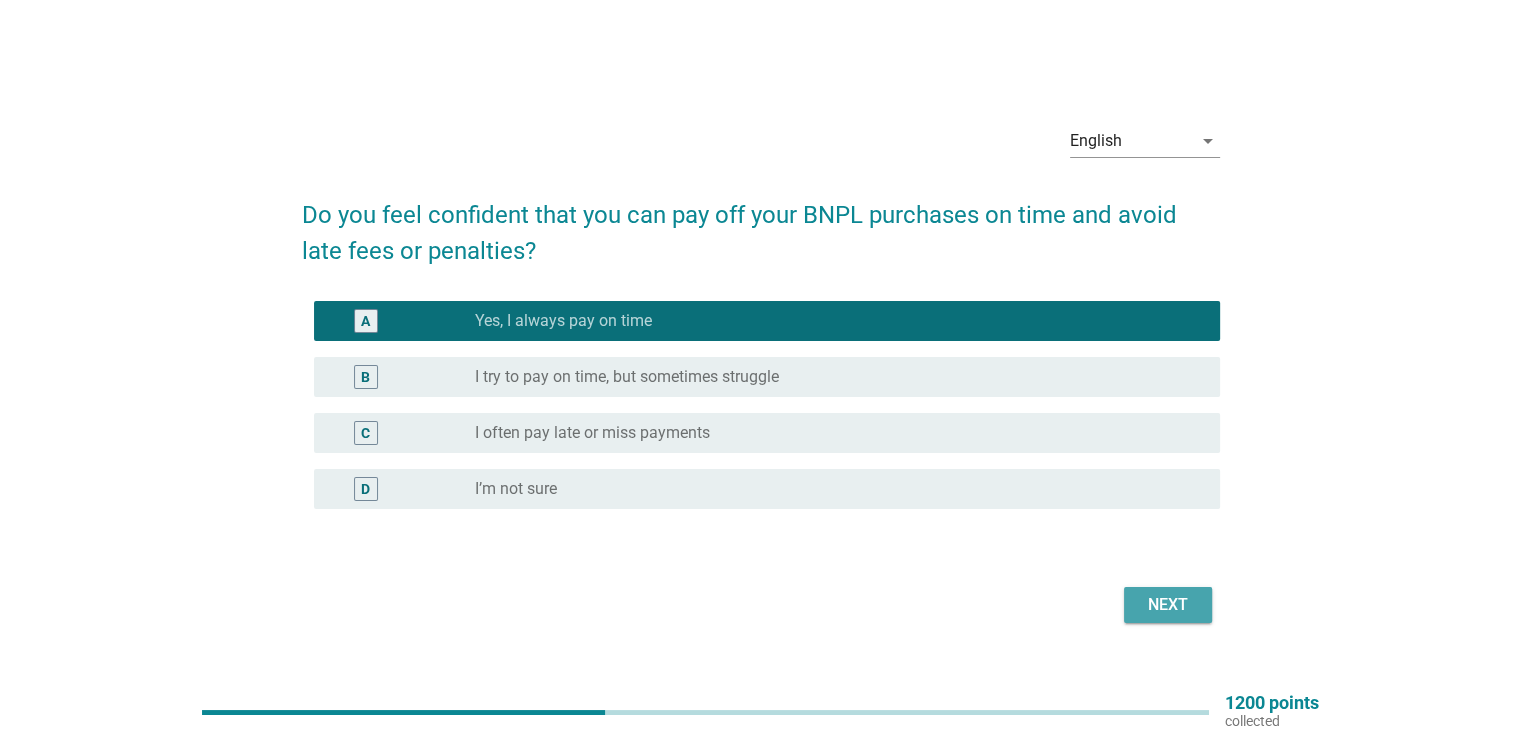 click on "Next" at bounding box center (1168, 605) 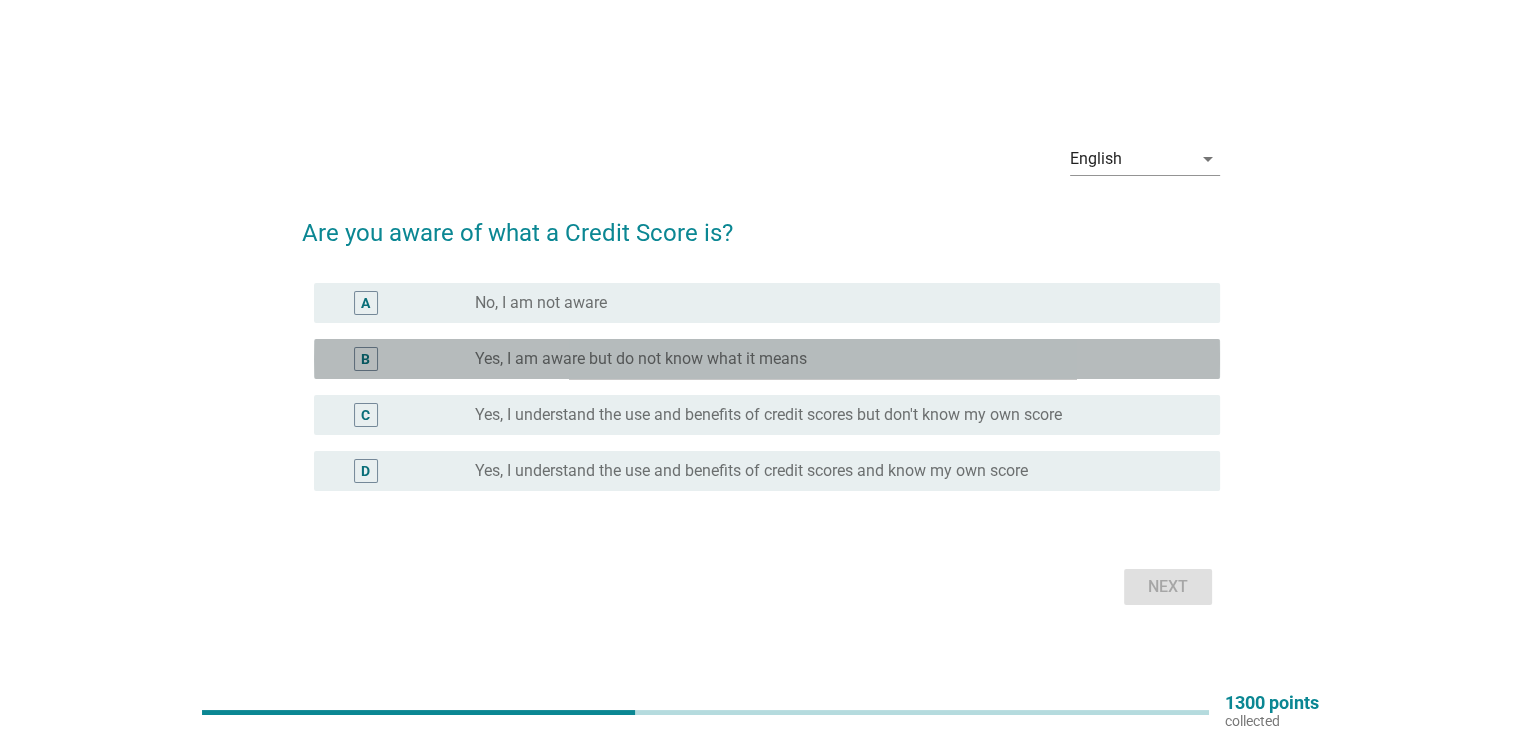 click on "Yes, I am aware but do not know what it means" at bounding box center [641, 359] 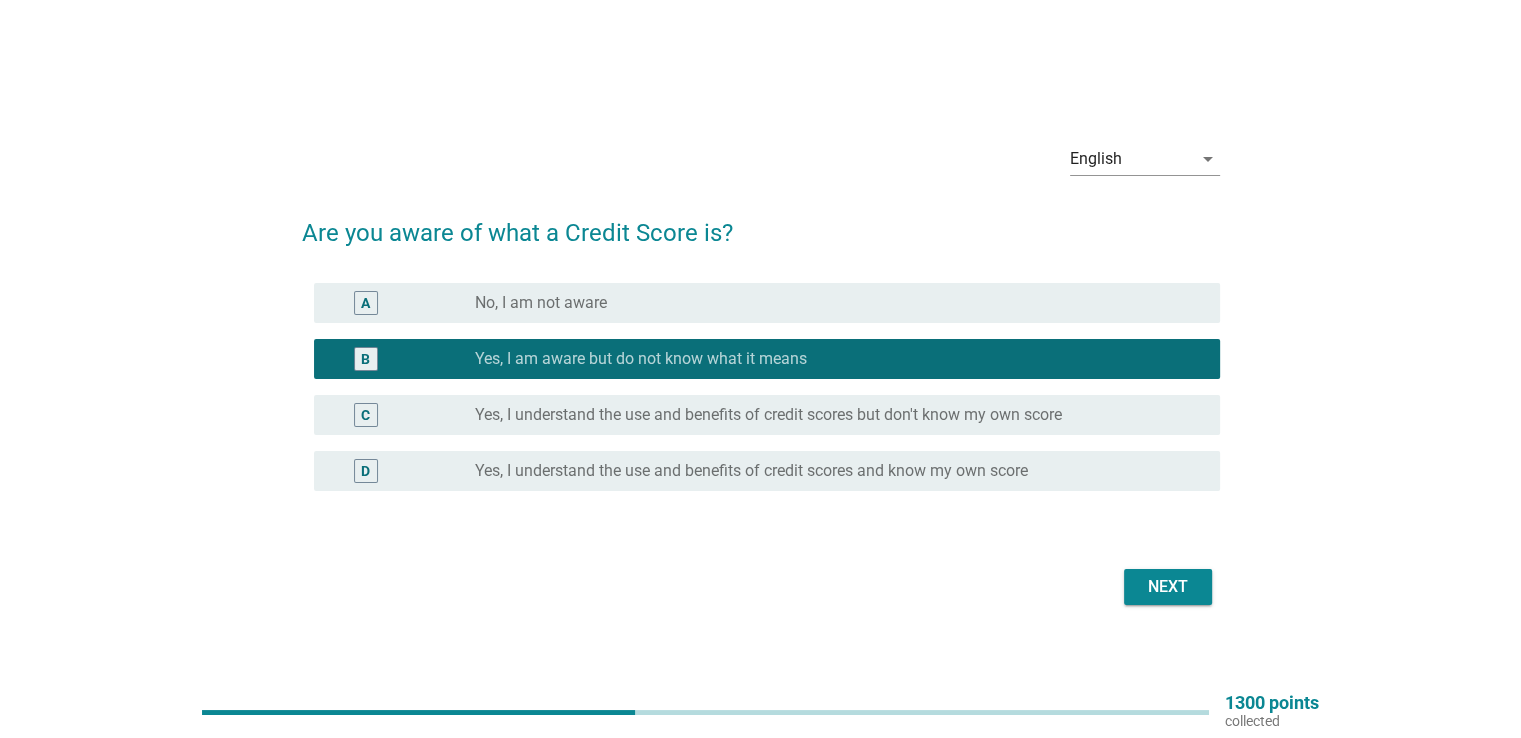 click on "Next" at bounding box center [1168, 587] 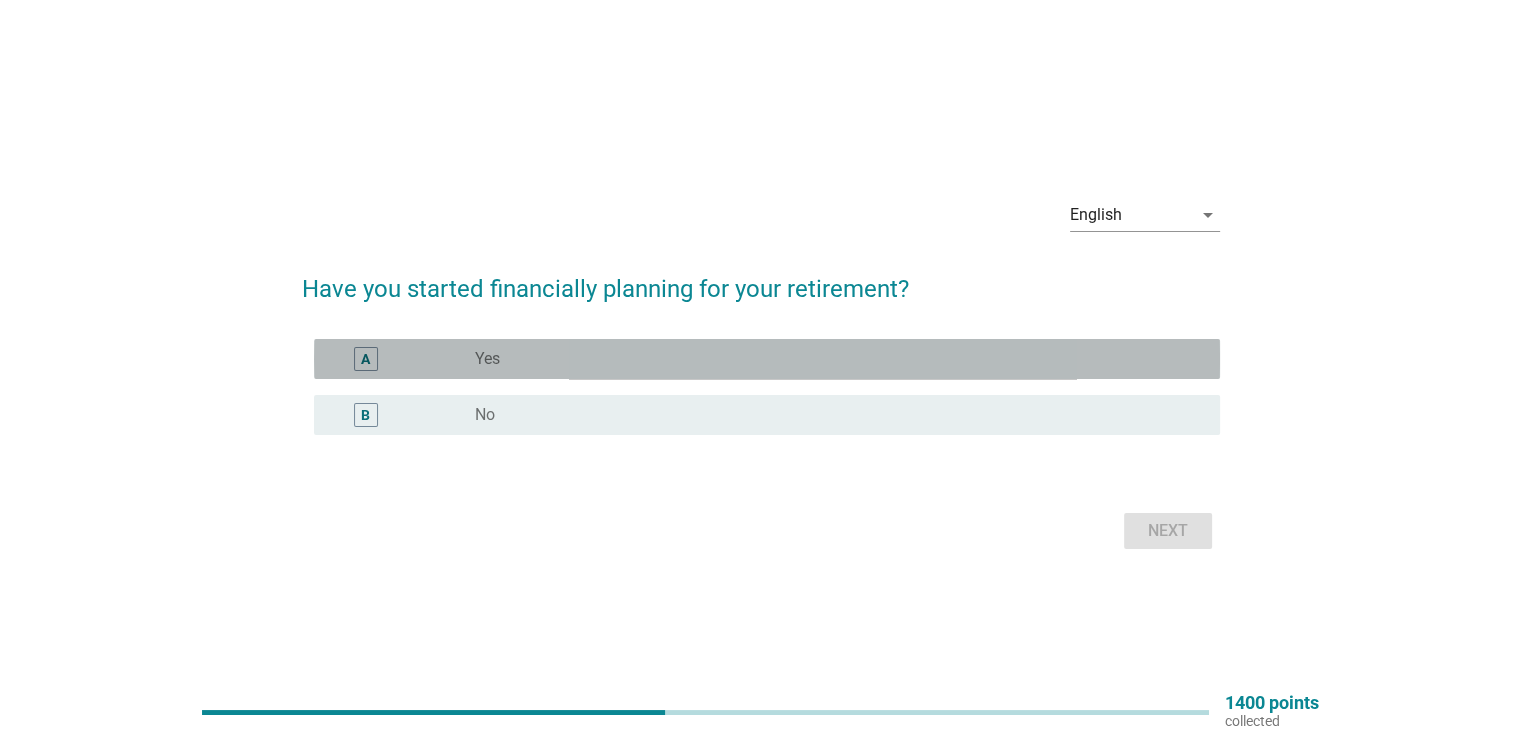 click on "radio_button_unchecked Yes" at bounding box center [839, 359] 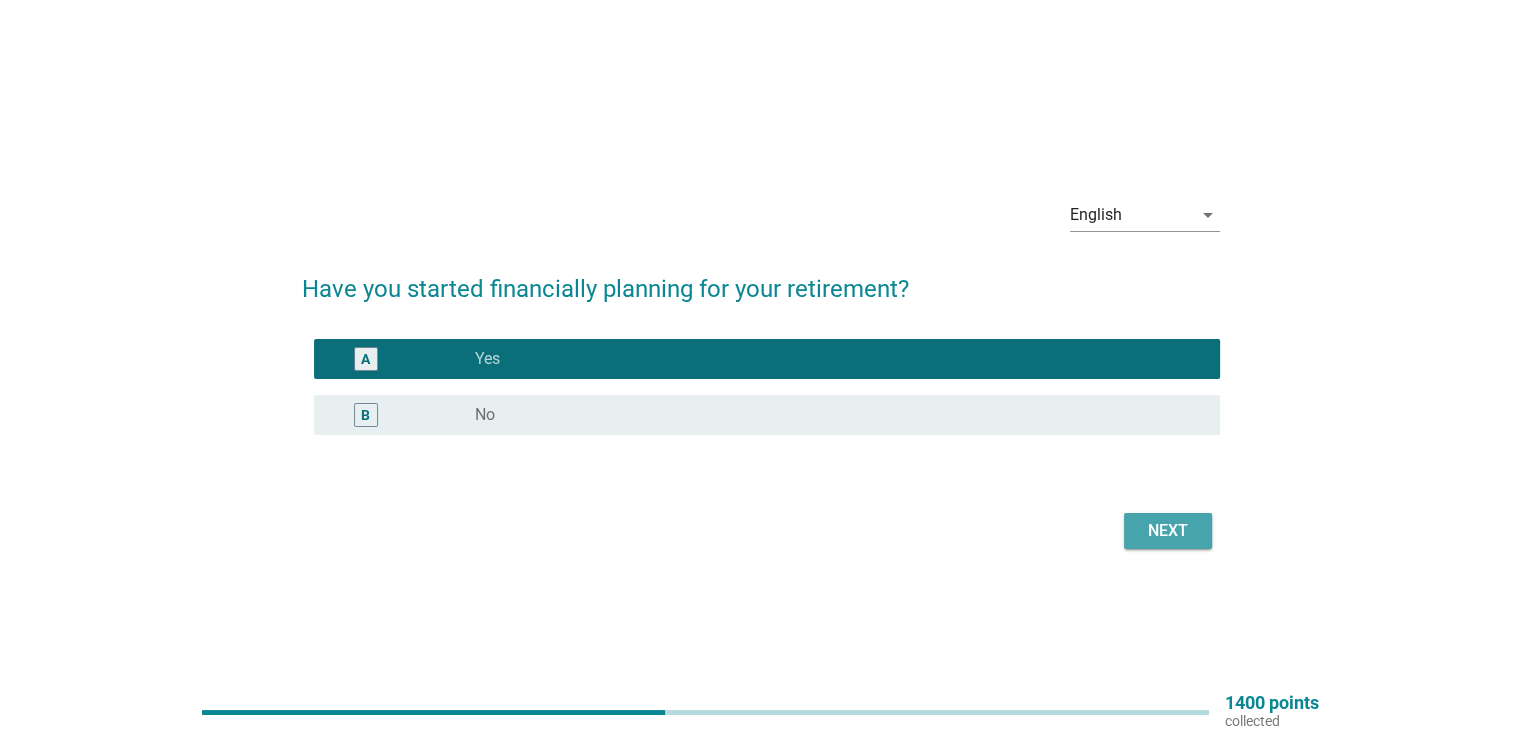 click on "Next" at bounding box center [1168, 531] 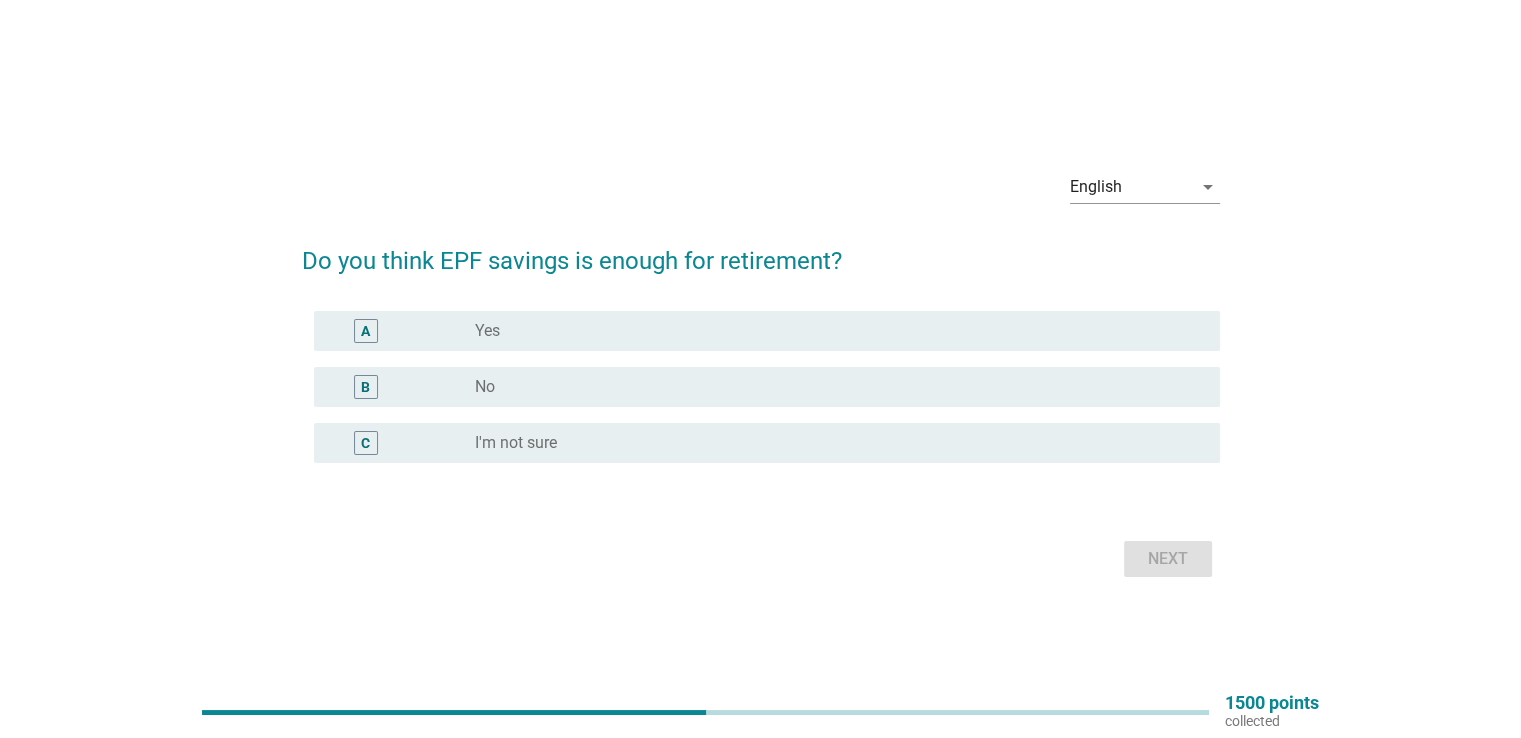 click on "radio_button_unchecked Yes" at bounding box center [831, 331] 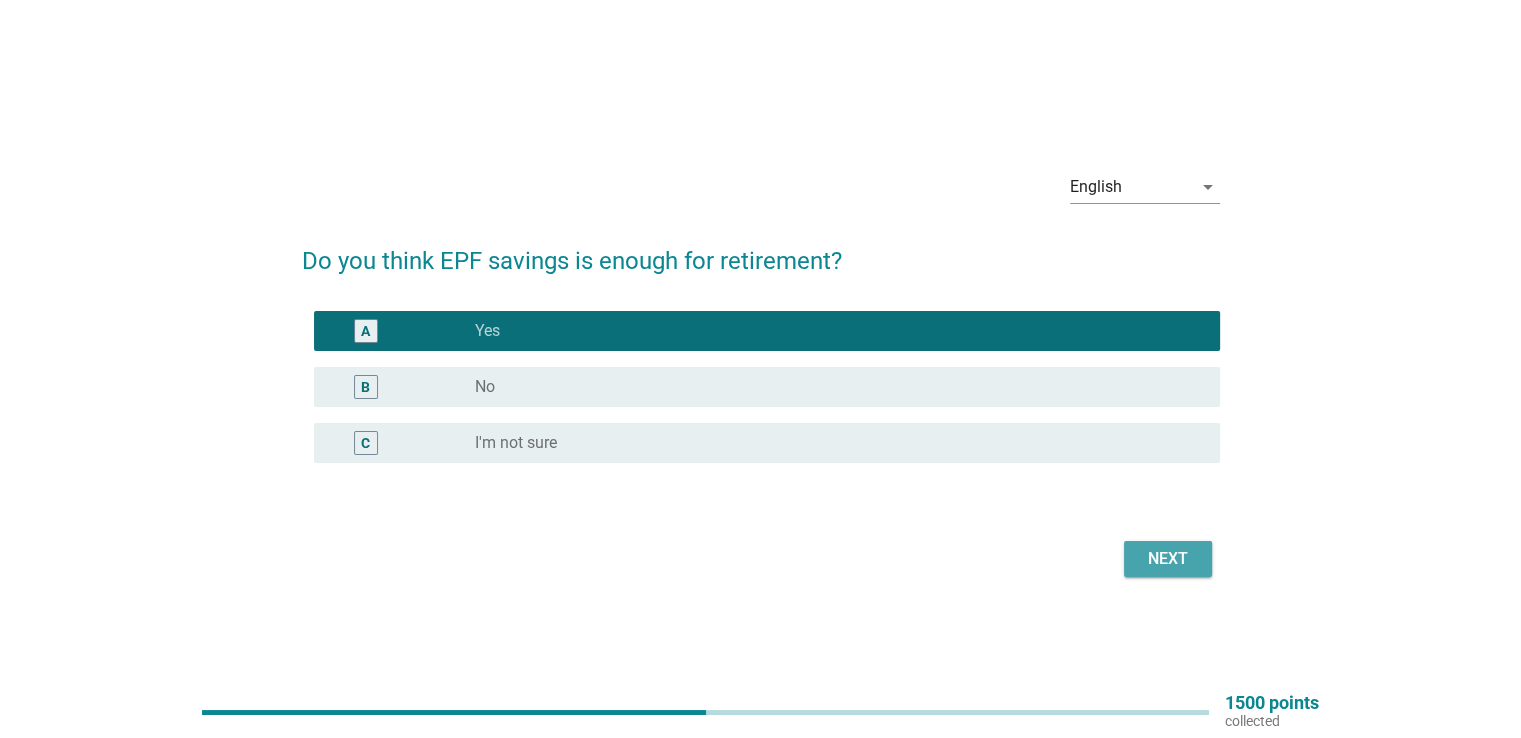 click on "Next" at bounding box center [1168, 559] 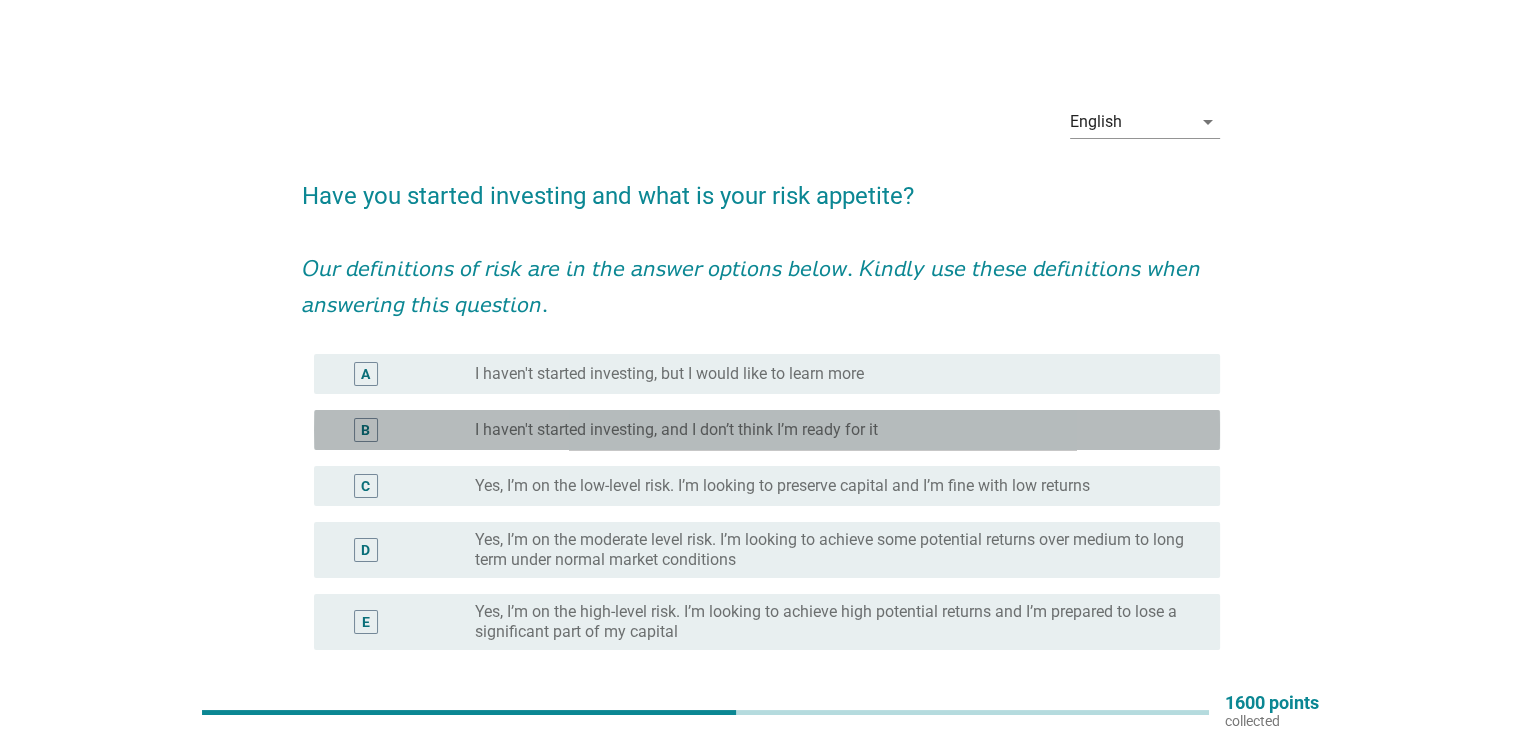 click on "I haven't started investing, and I don’t think I’m ready for it" at bounding box center (676, 430) 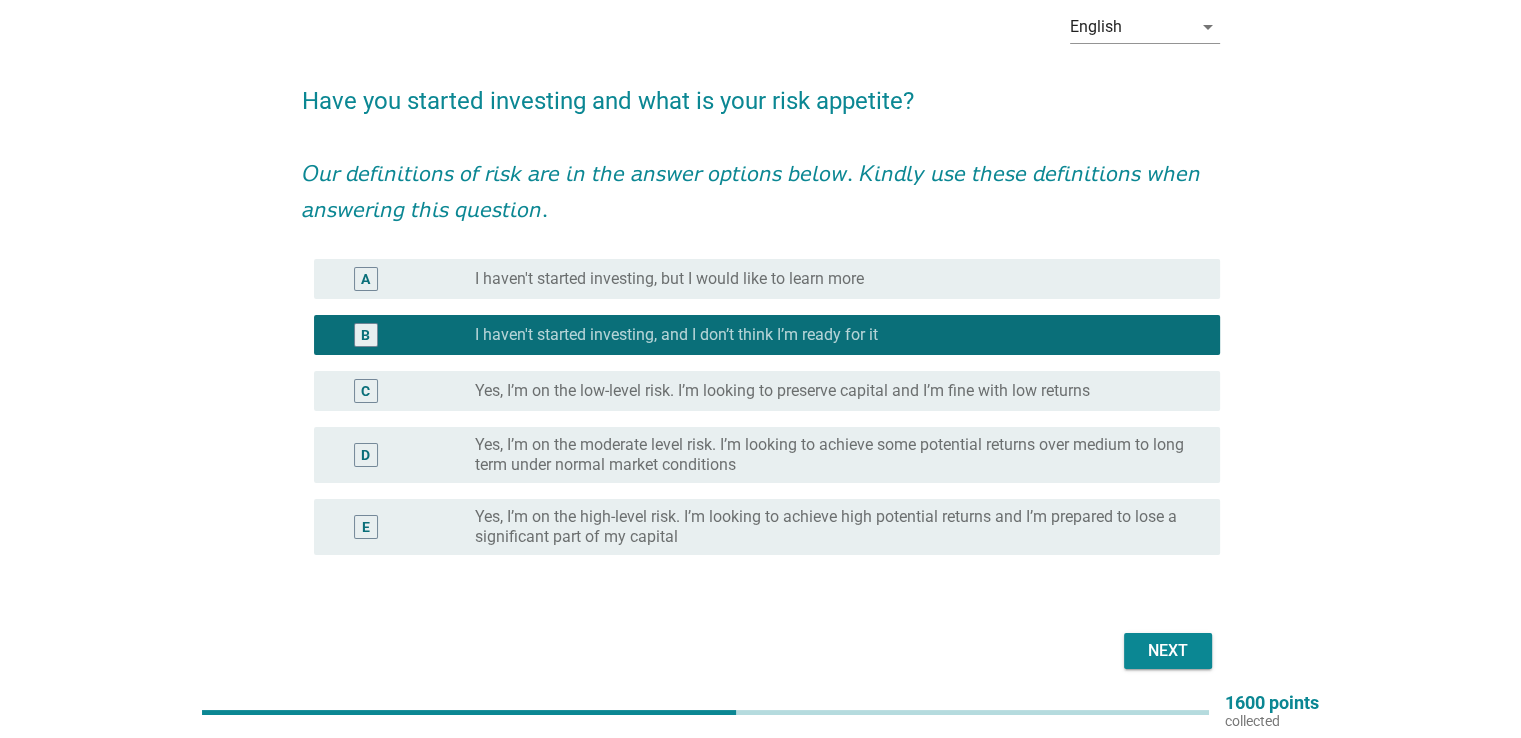 scroll, scrollTop: 174, scrollLeft: 0, axis: vertical 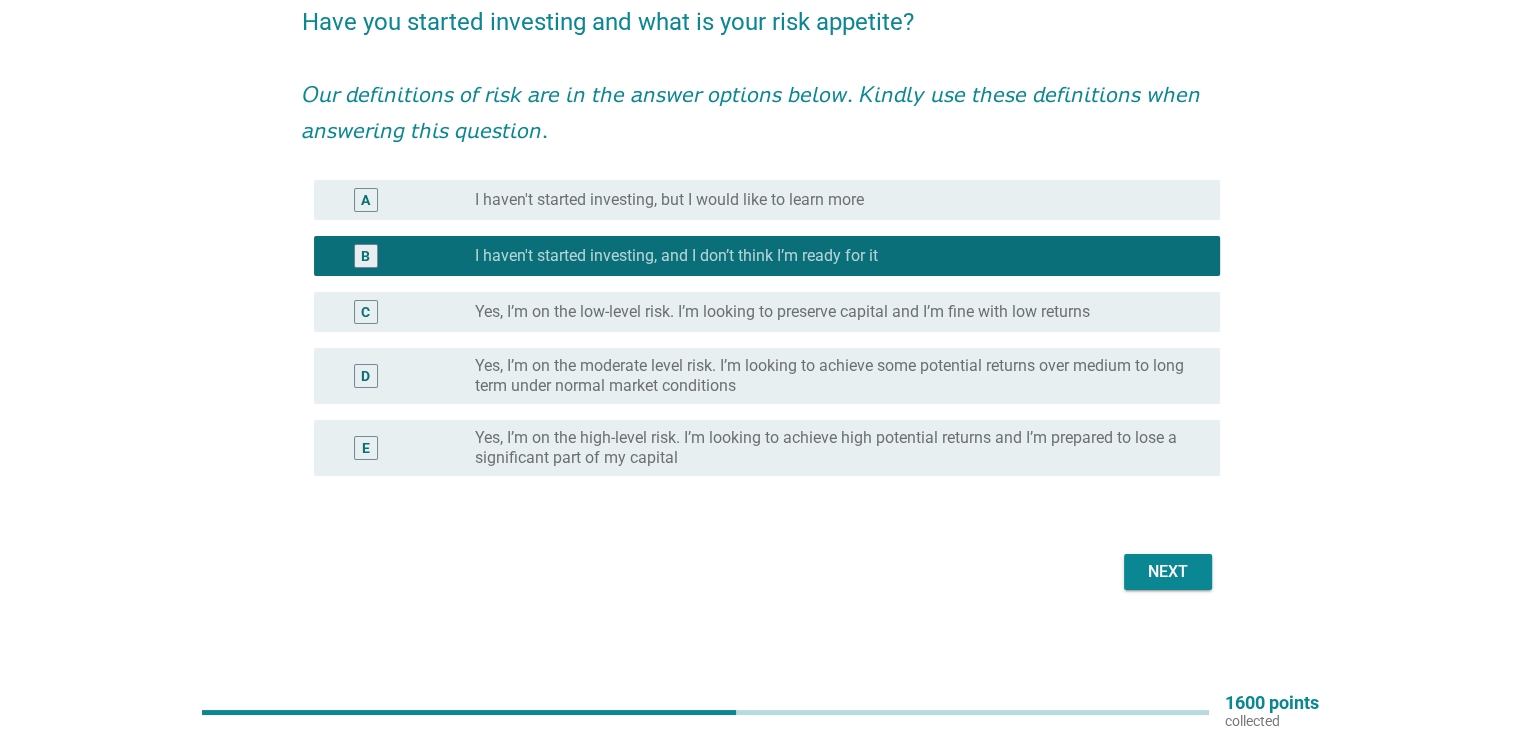 click on "Next" at bounding box center (1168, 572) 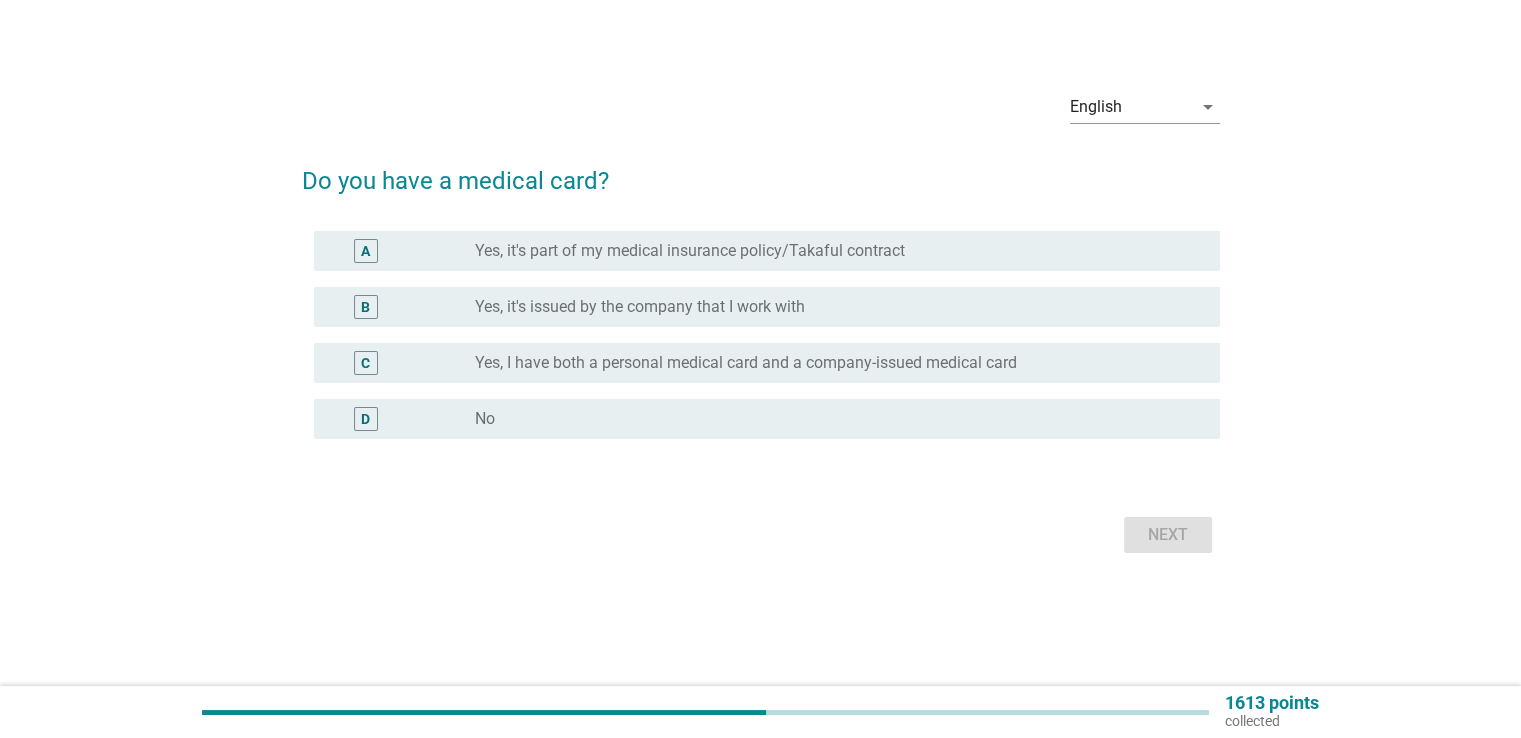 scroll, scrollTop: 0, scrollLeft: 0, axis: both 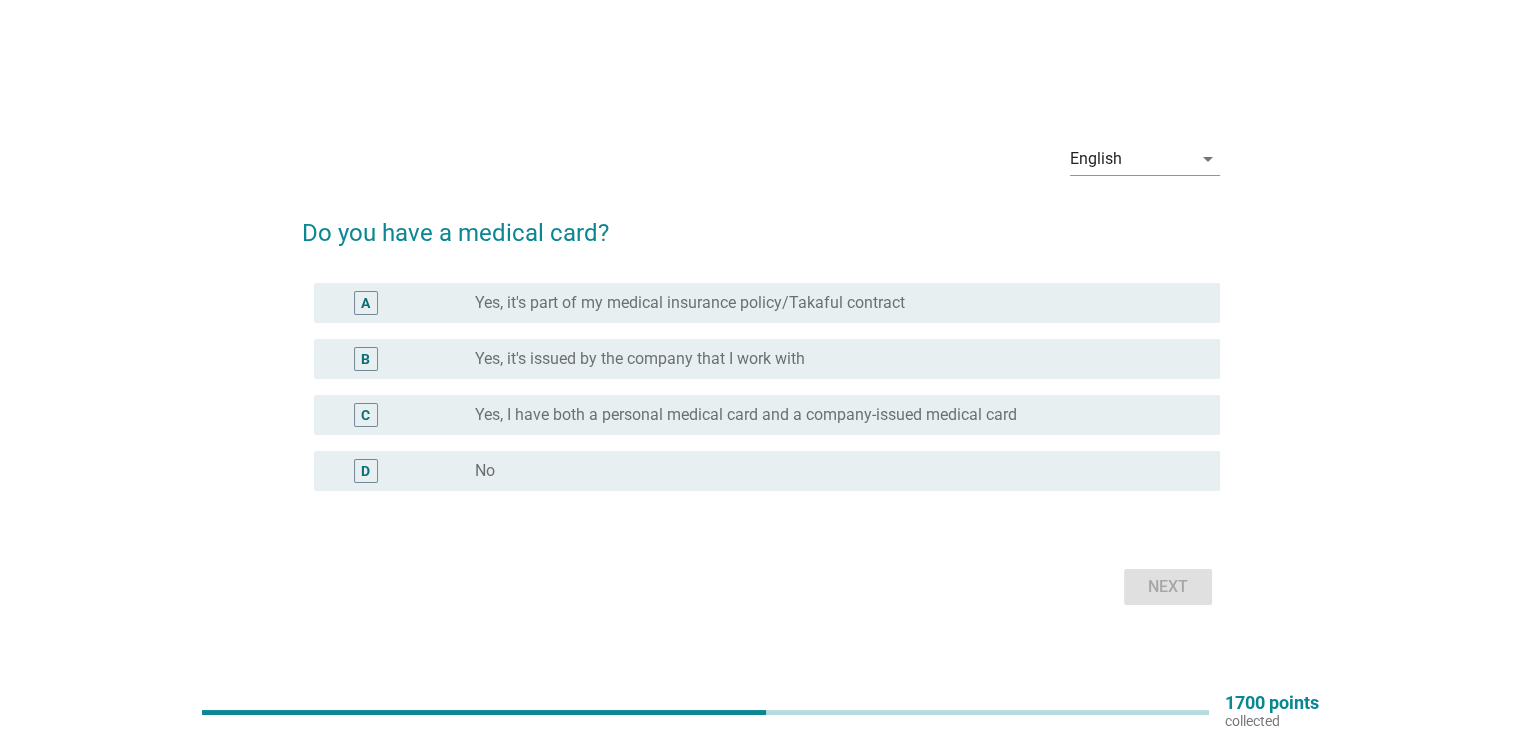 click on "Yes, it's part of my medical insurance policy/Takaful contract" at bounding box center (690, 303) 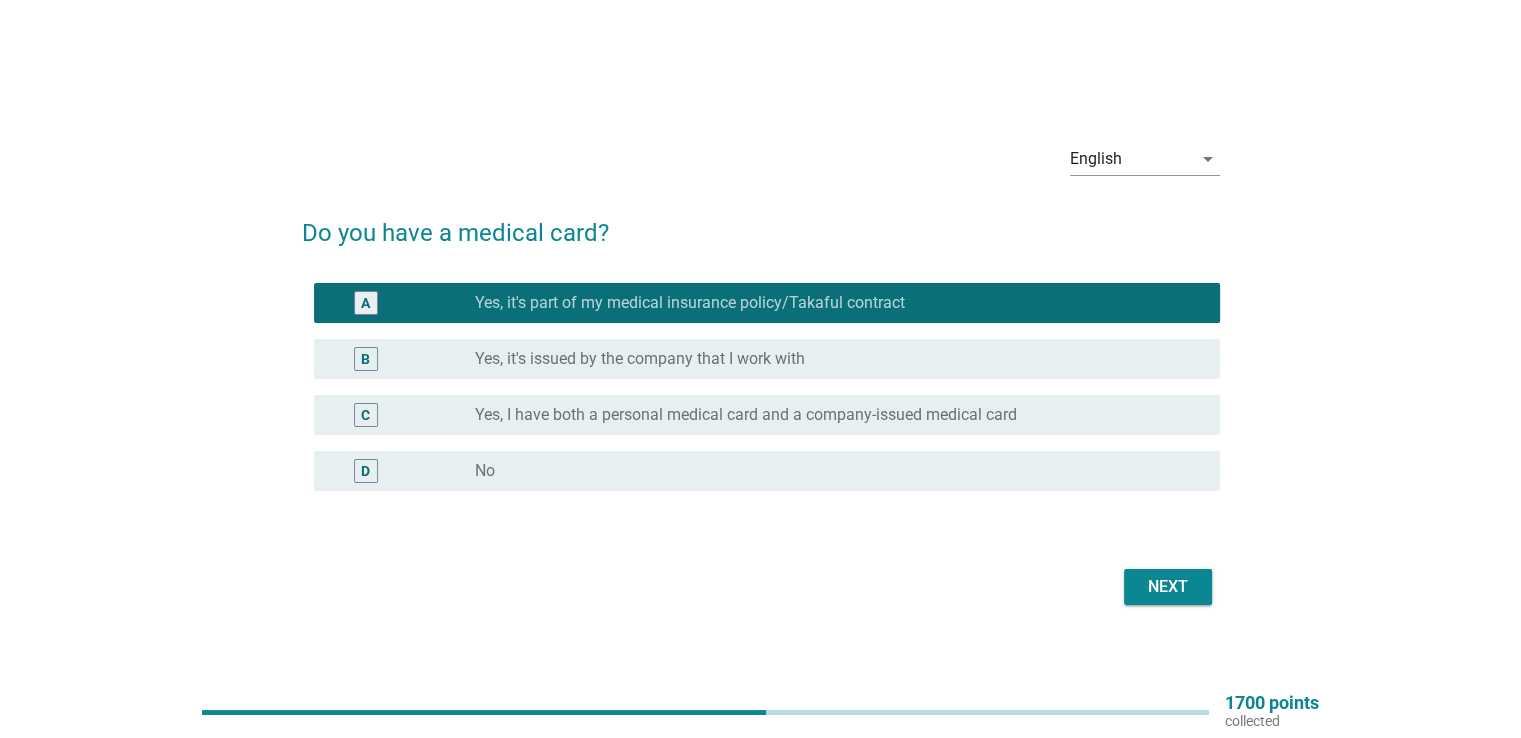 click on "Next" at bounding box center [1168, 587] 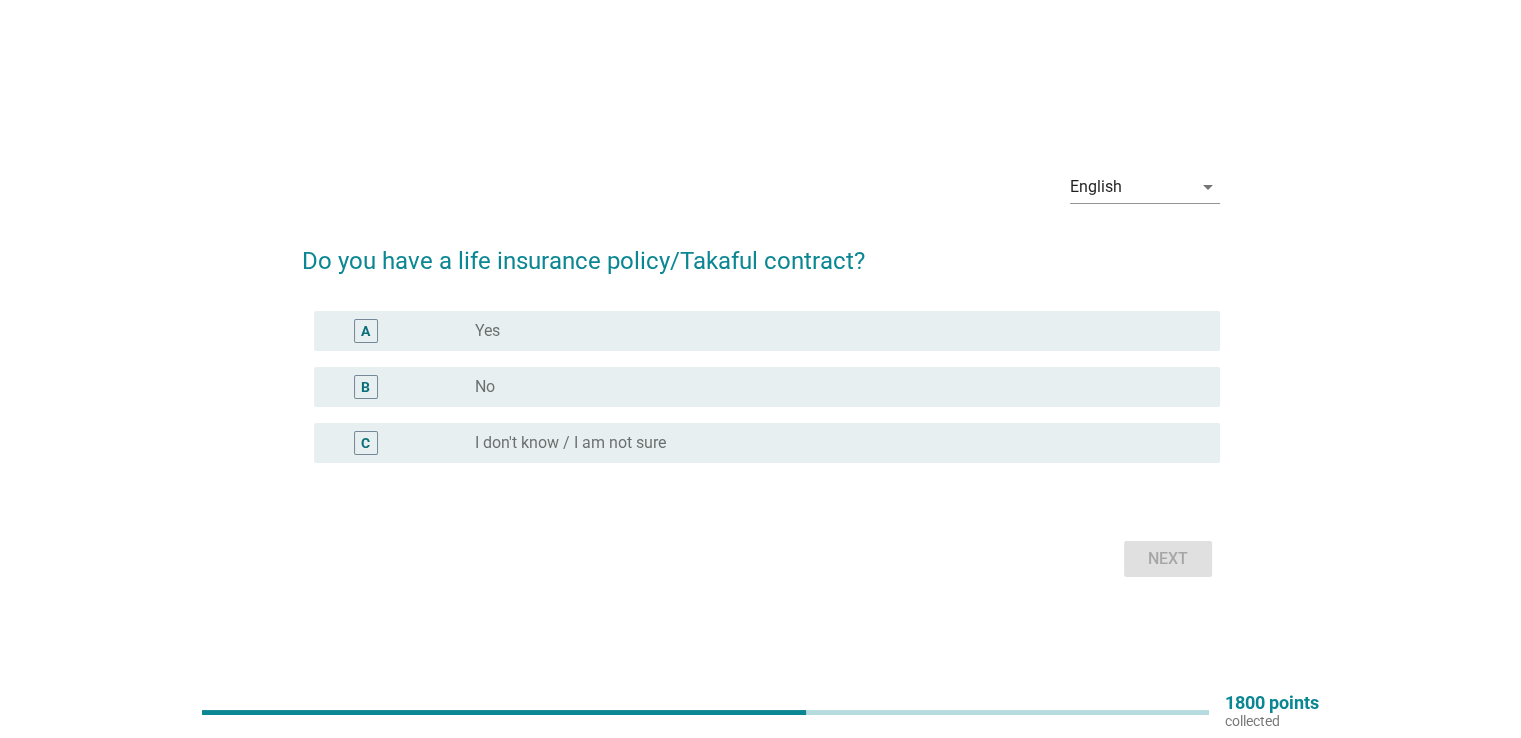 click on "radio_button_unchecked Yes" at bounding box center (831, 331) 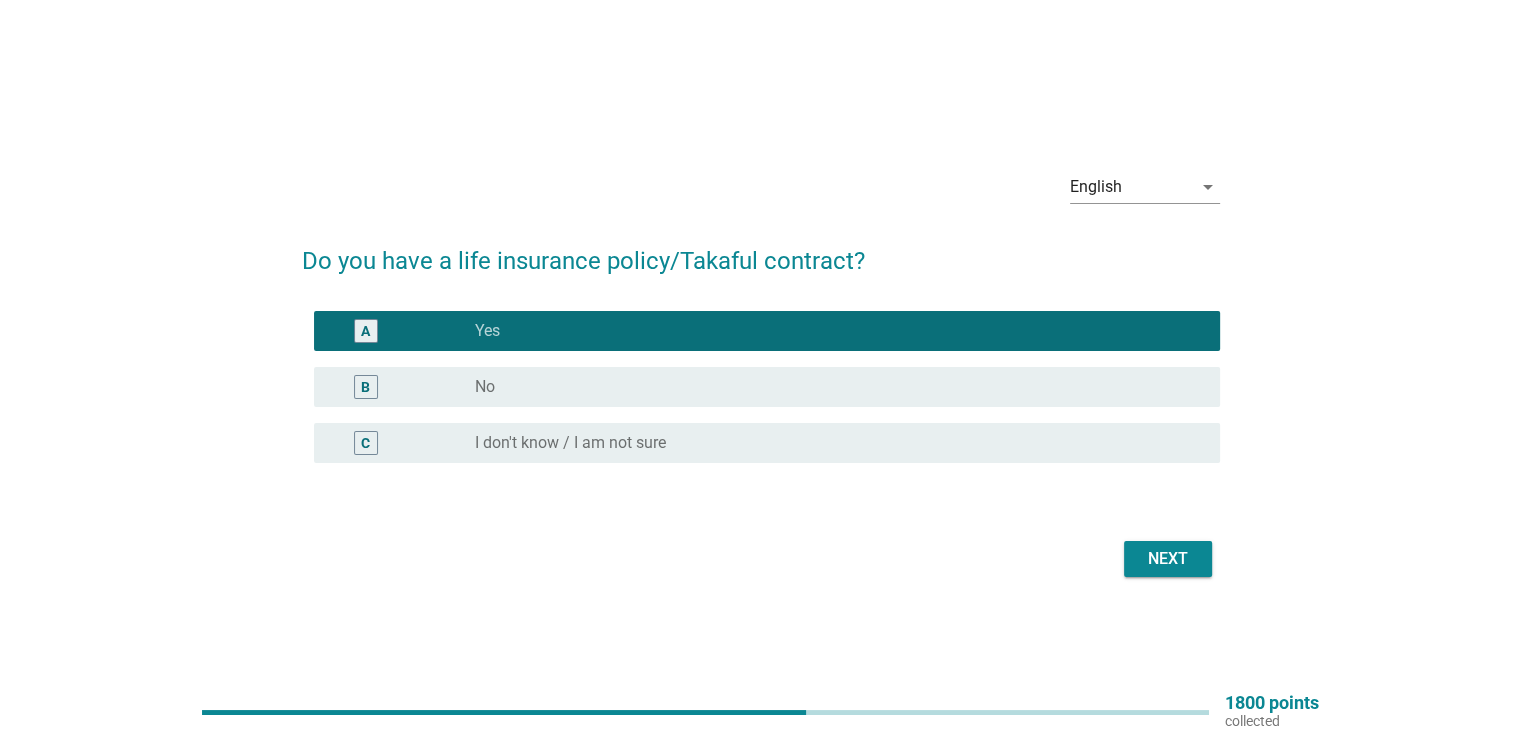 click on "Next" at bounding box center (1168, 559) 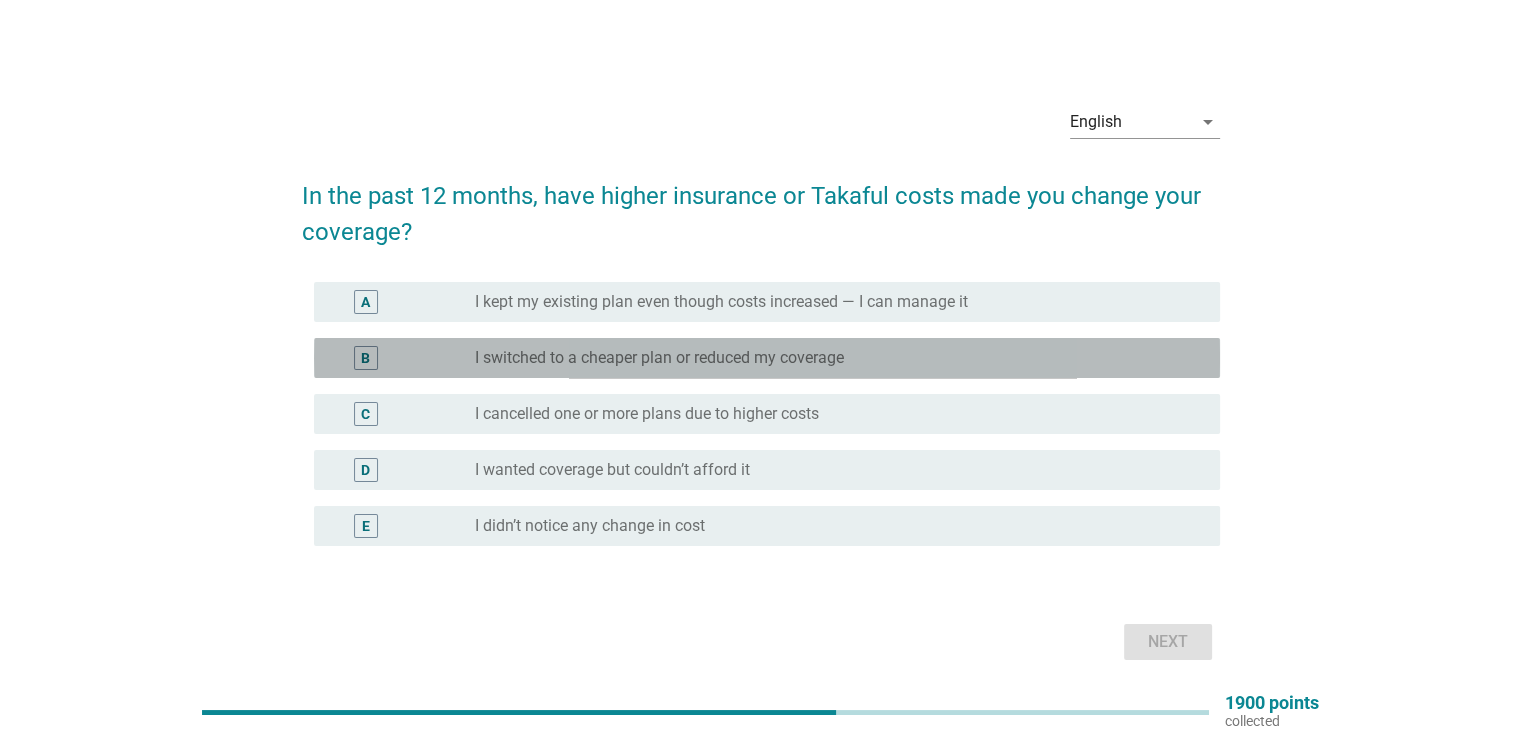 click on "I switched to a cheaper plan or reduced my coverage" at bounding box center [659, 358] 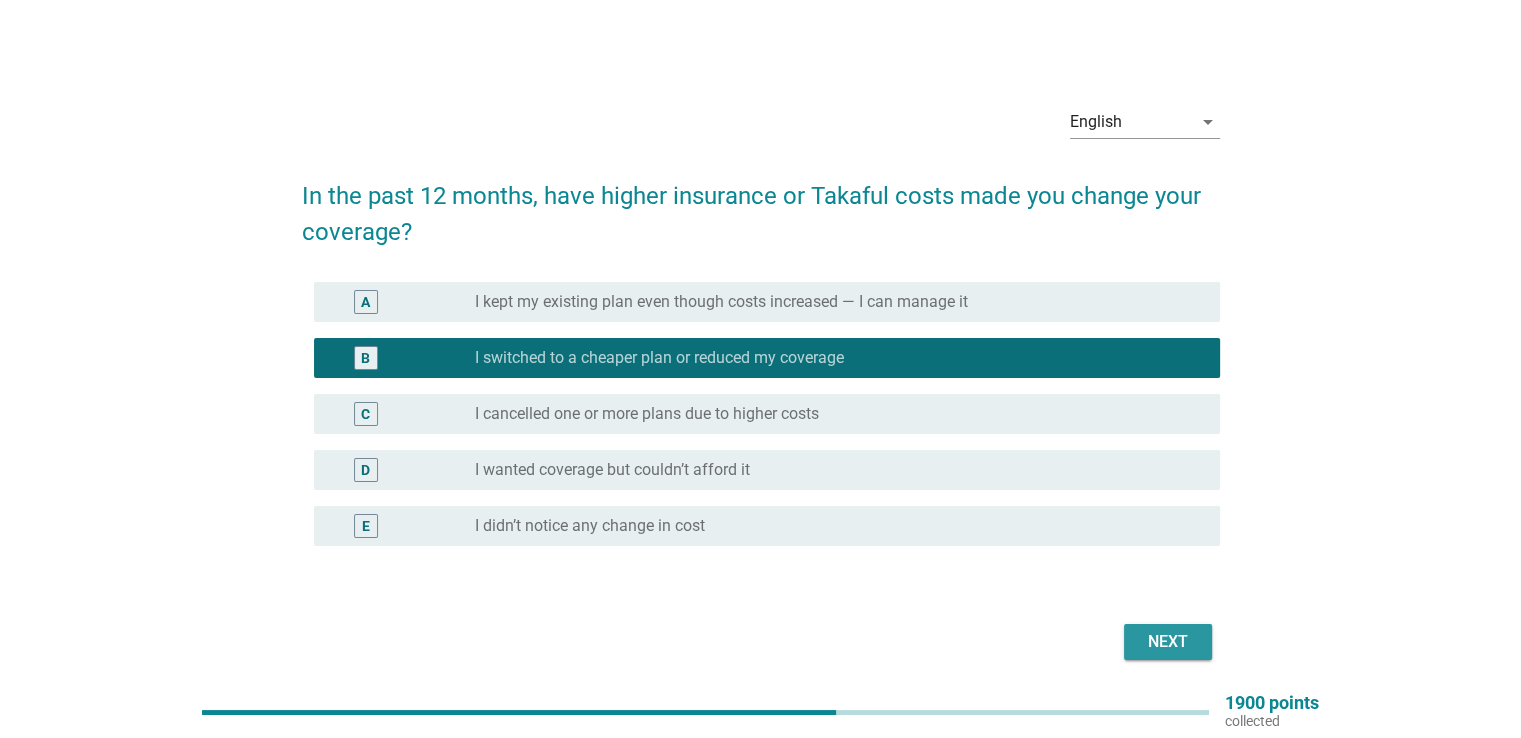 click on "Next" at bounding box center [1168, 642] 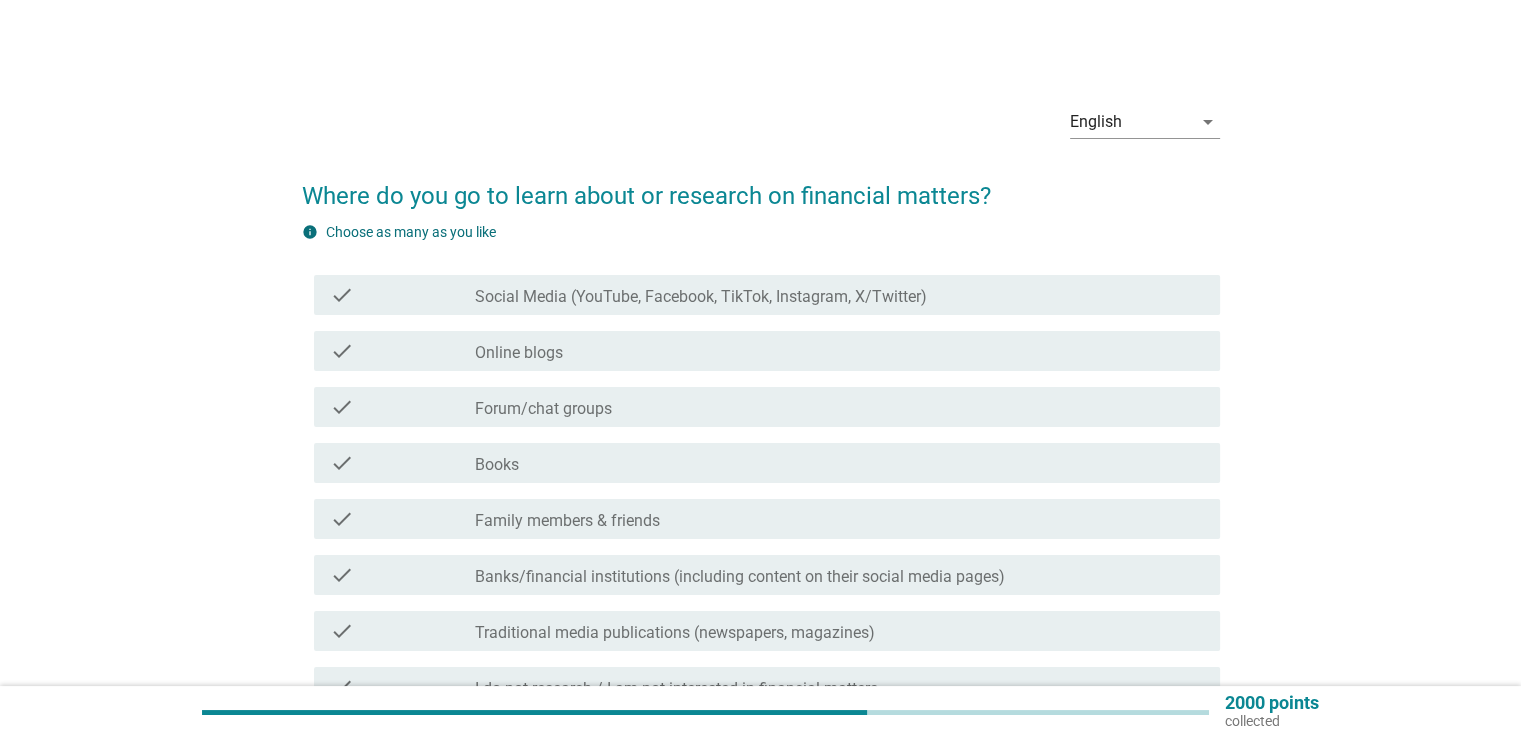 click on "check_box_outline_blank Online blogs" at bounding box center [839, 351] 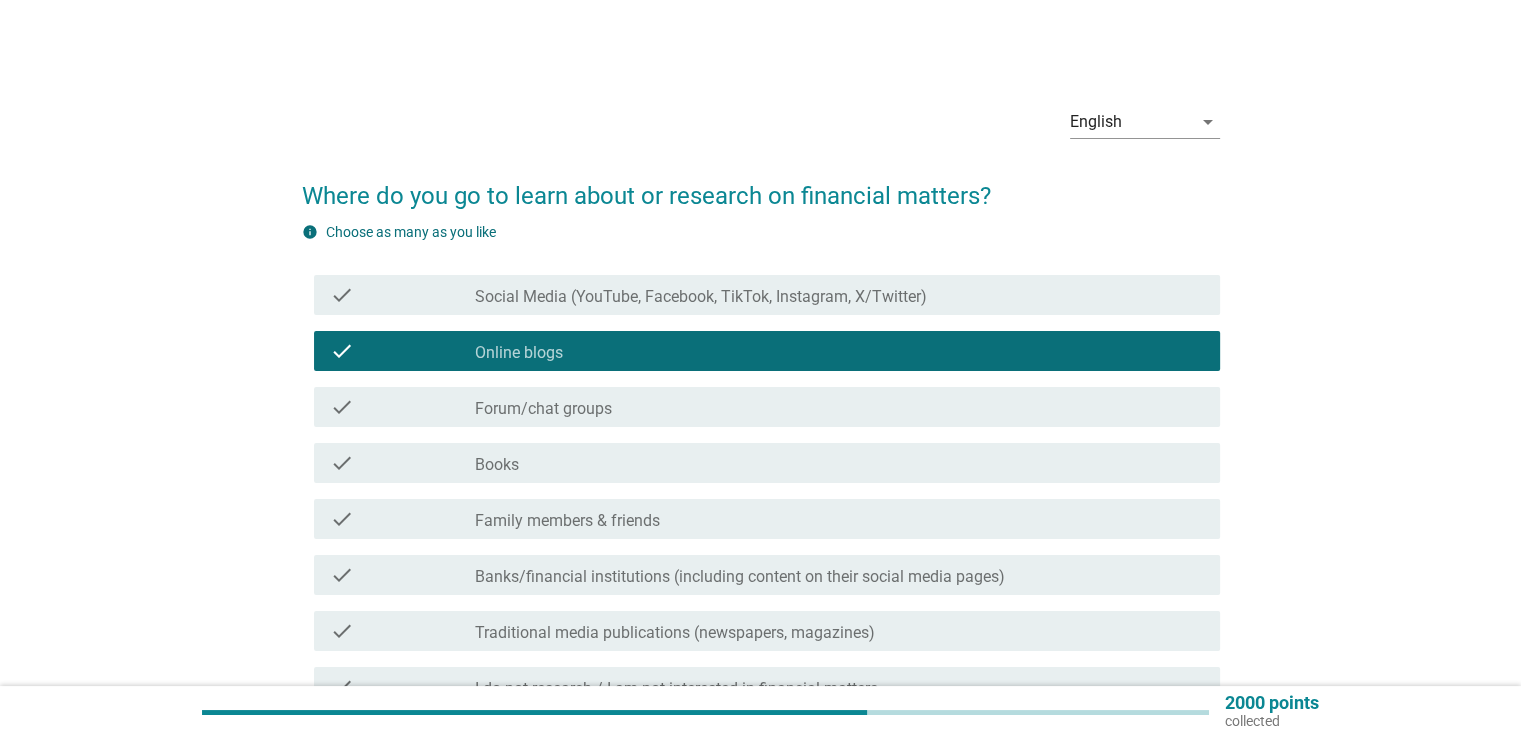 click on "check     check_box_outline_blank Family members & friends" at bounding box center [767, 519] 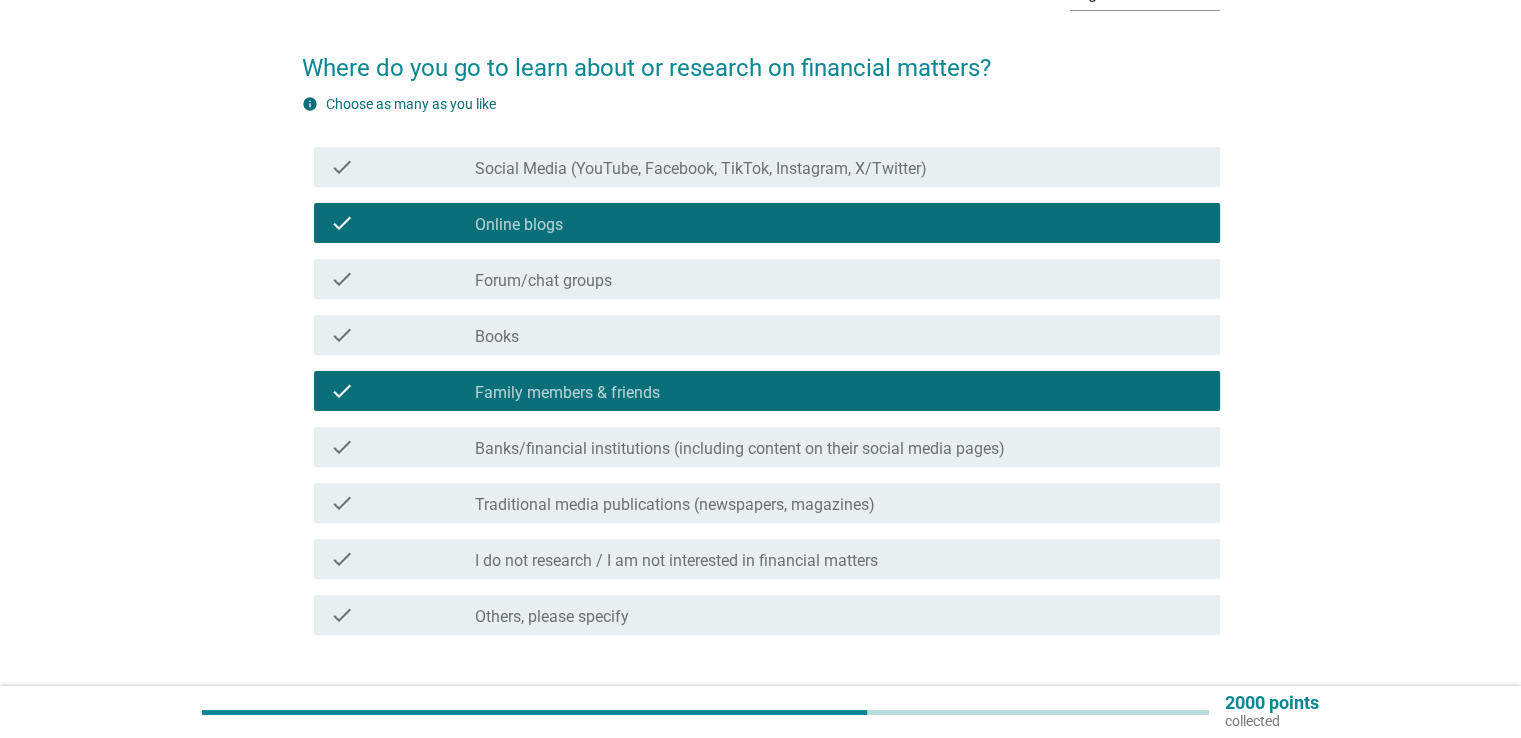 scroll, scrollTop: 263, scrollLeft: 0, axis: vertical 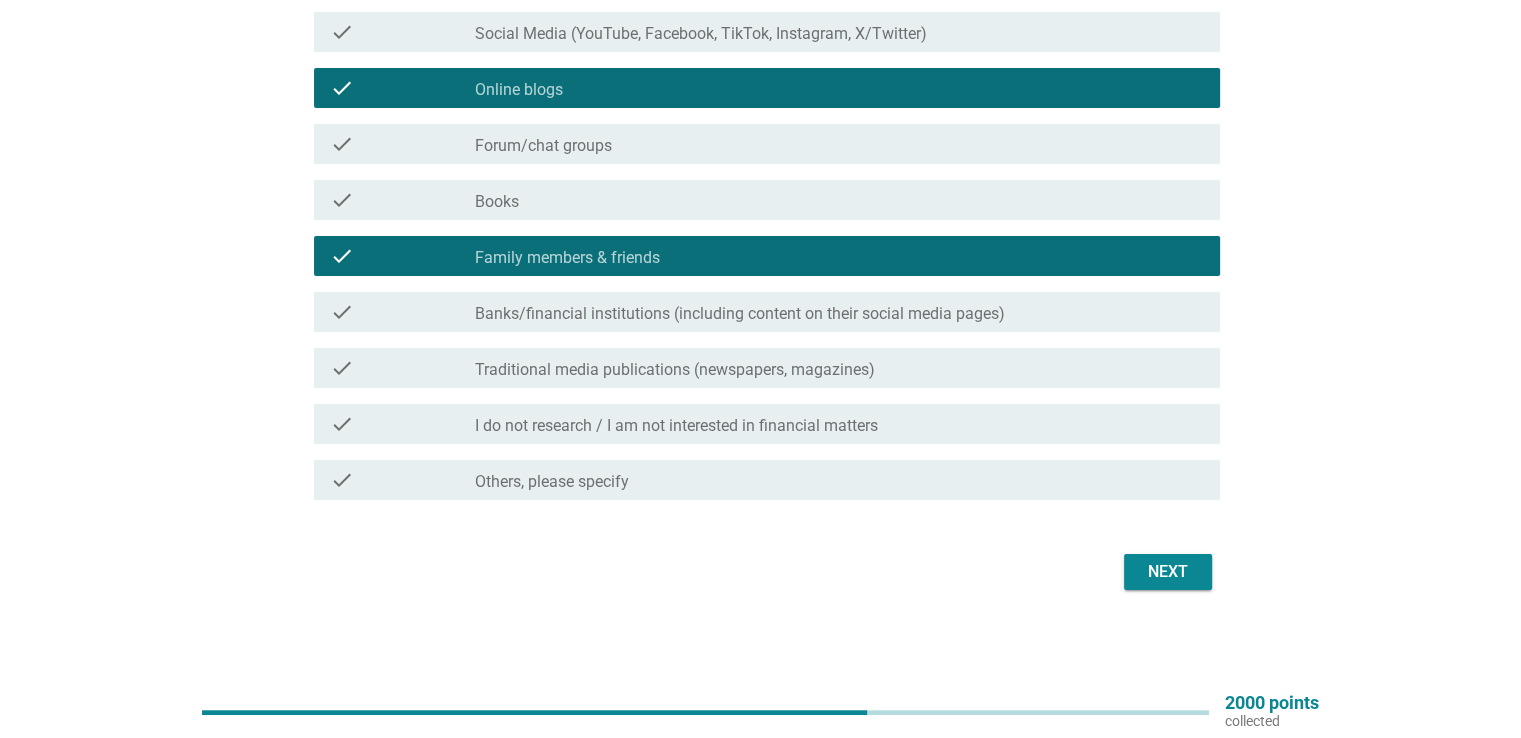 click on "Next" at bounding box center [1168, 572] 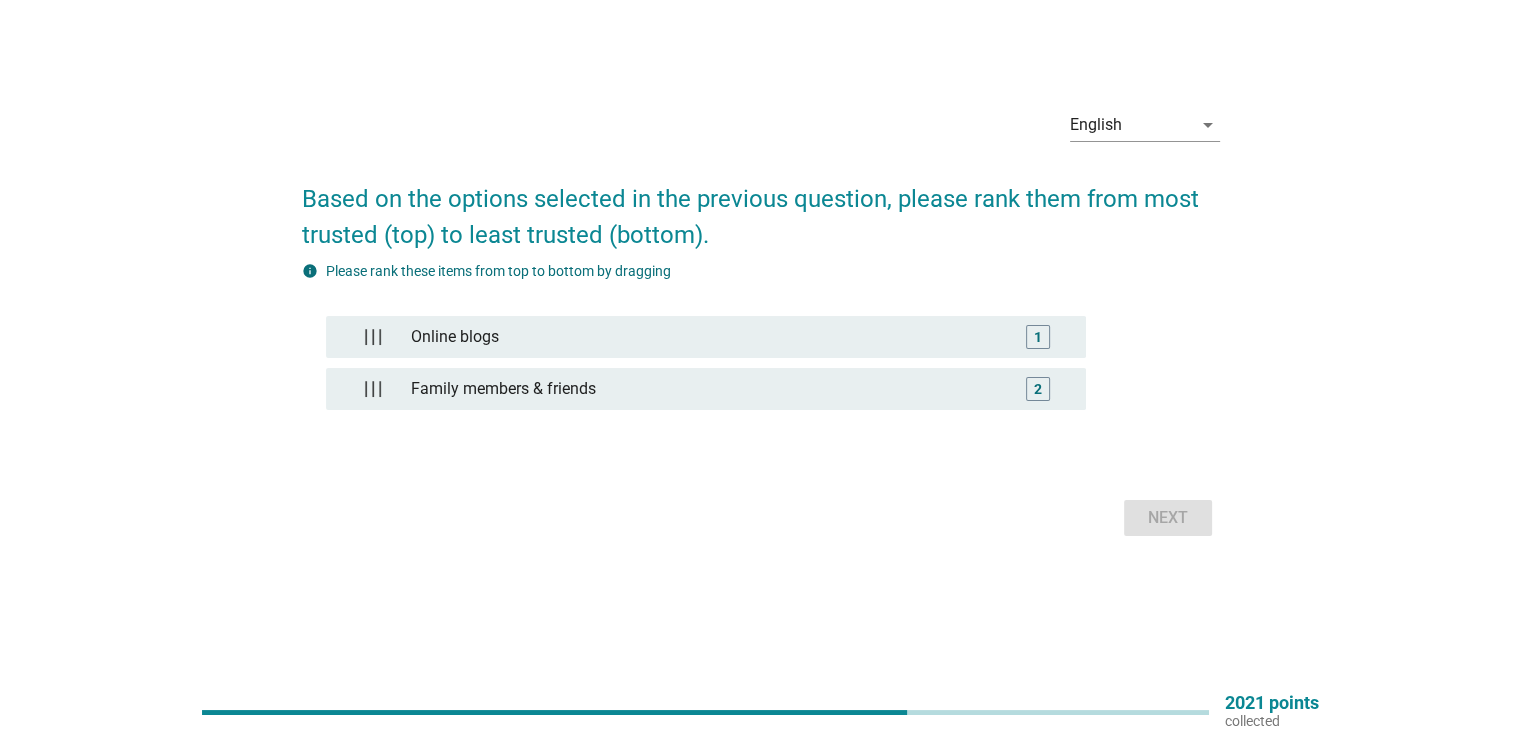 scroll, scrollTop: 0, scrollLeft: 0, axis: both 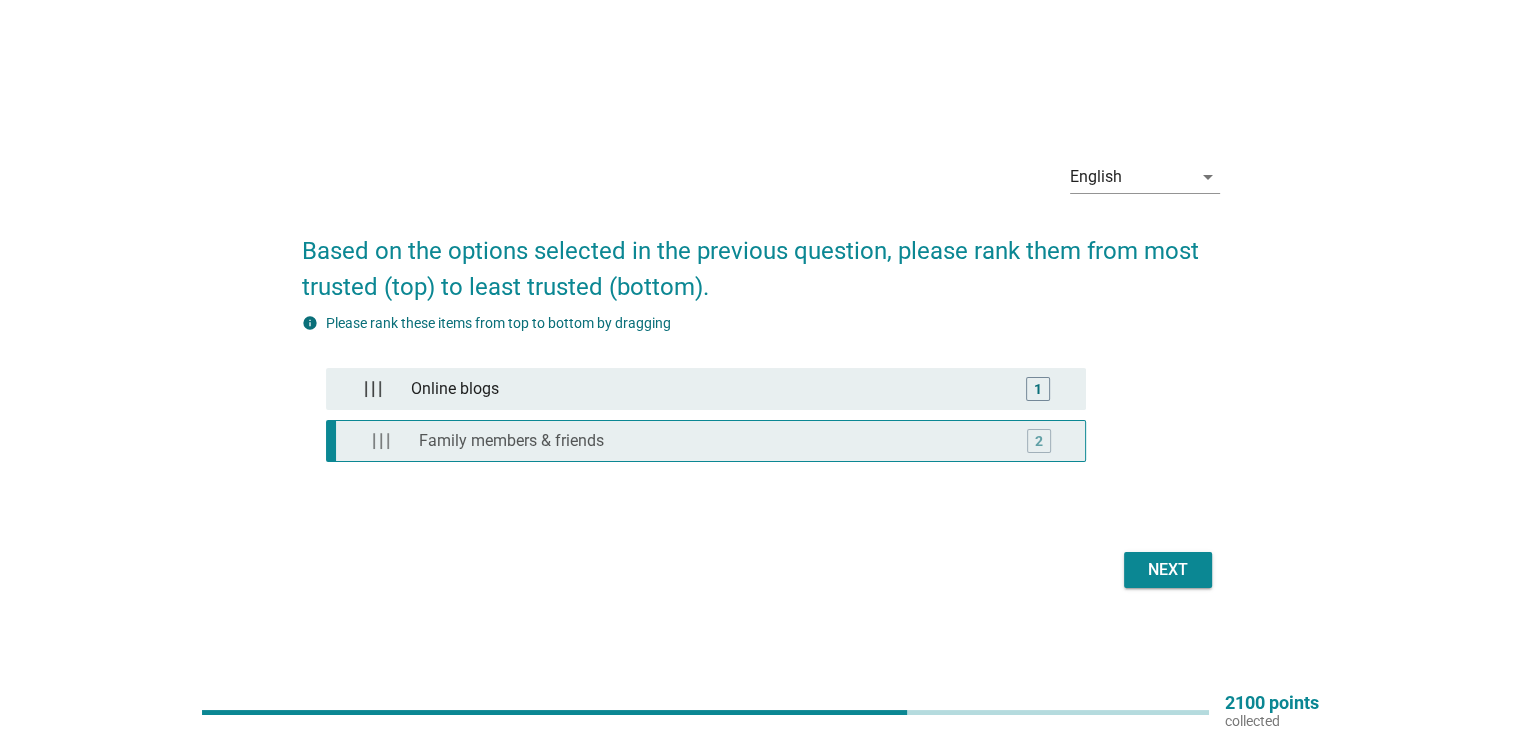 type 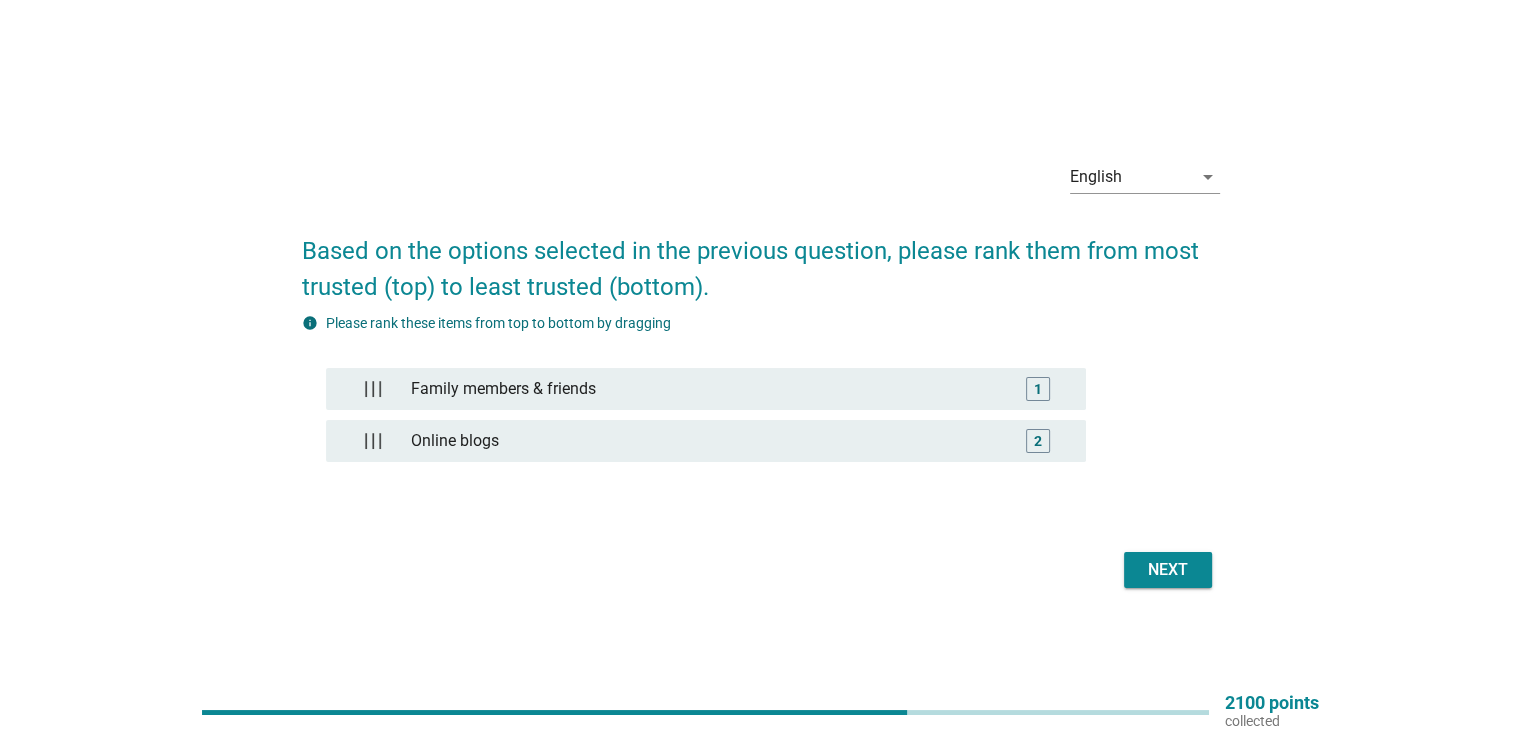 click on "Next" at bounding box center (1168, 570) 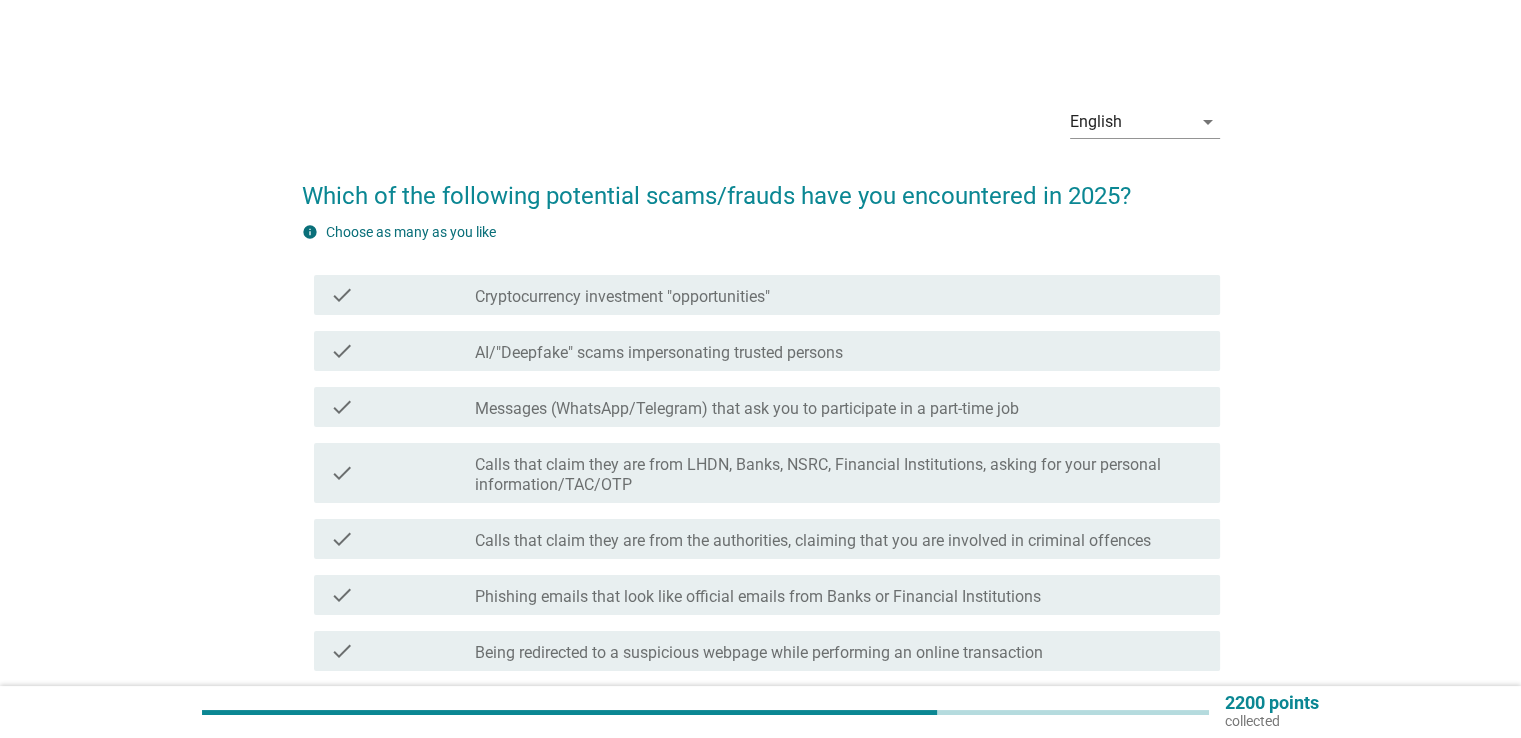 click on "AI/"Deepfake" scams impersonating trusted persons" at bounding box center (659, 353) 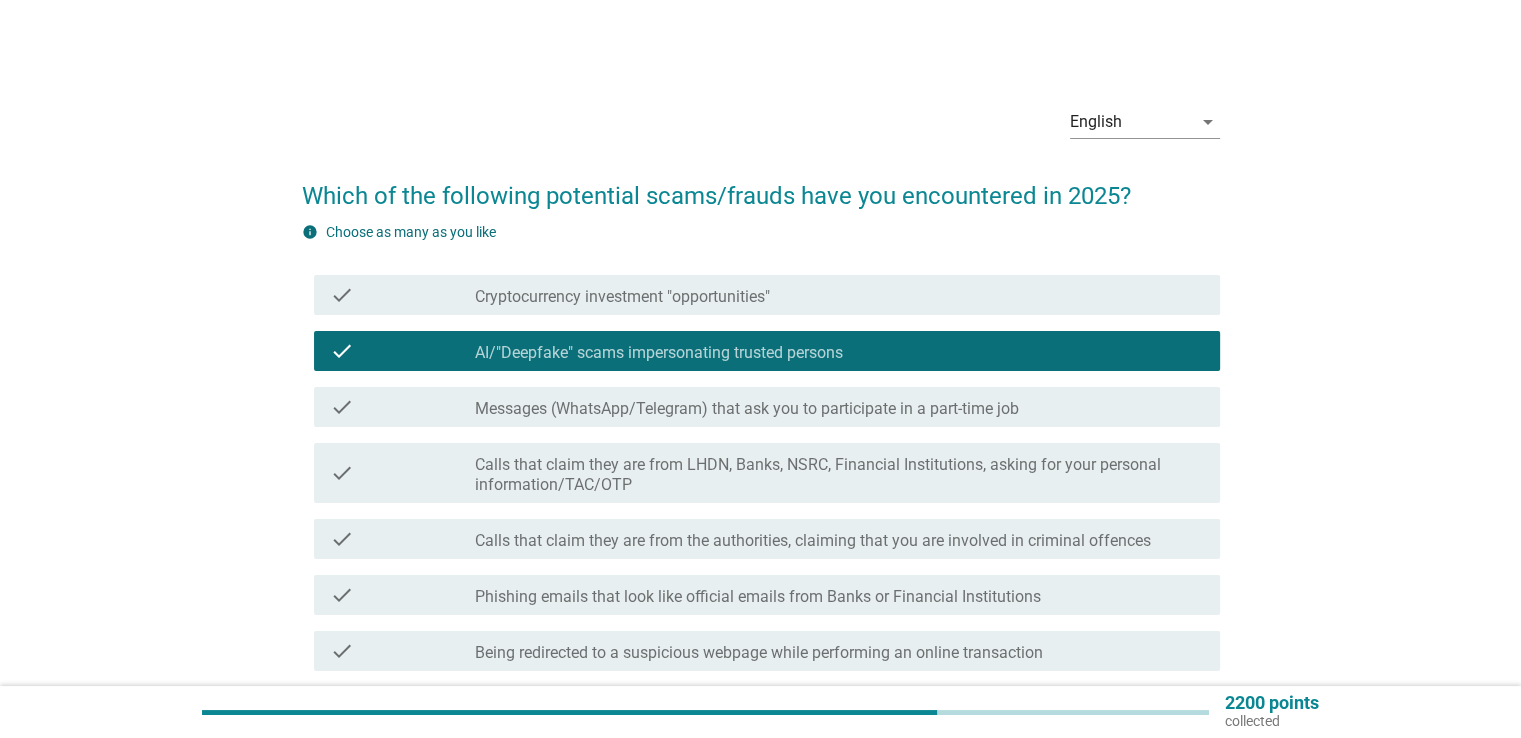 click on "Calls that claim they are from LHDN, Banks, NSRC, Financial Institutions, asking for your personal information/TAC/OTP" at bounding box center (839, 475) 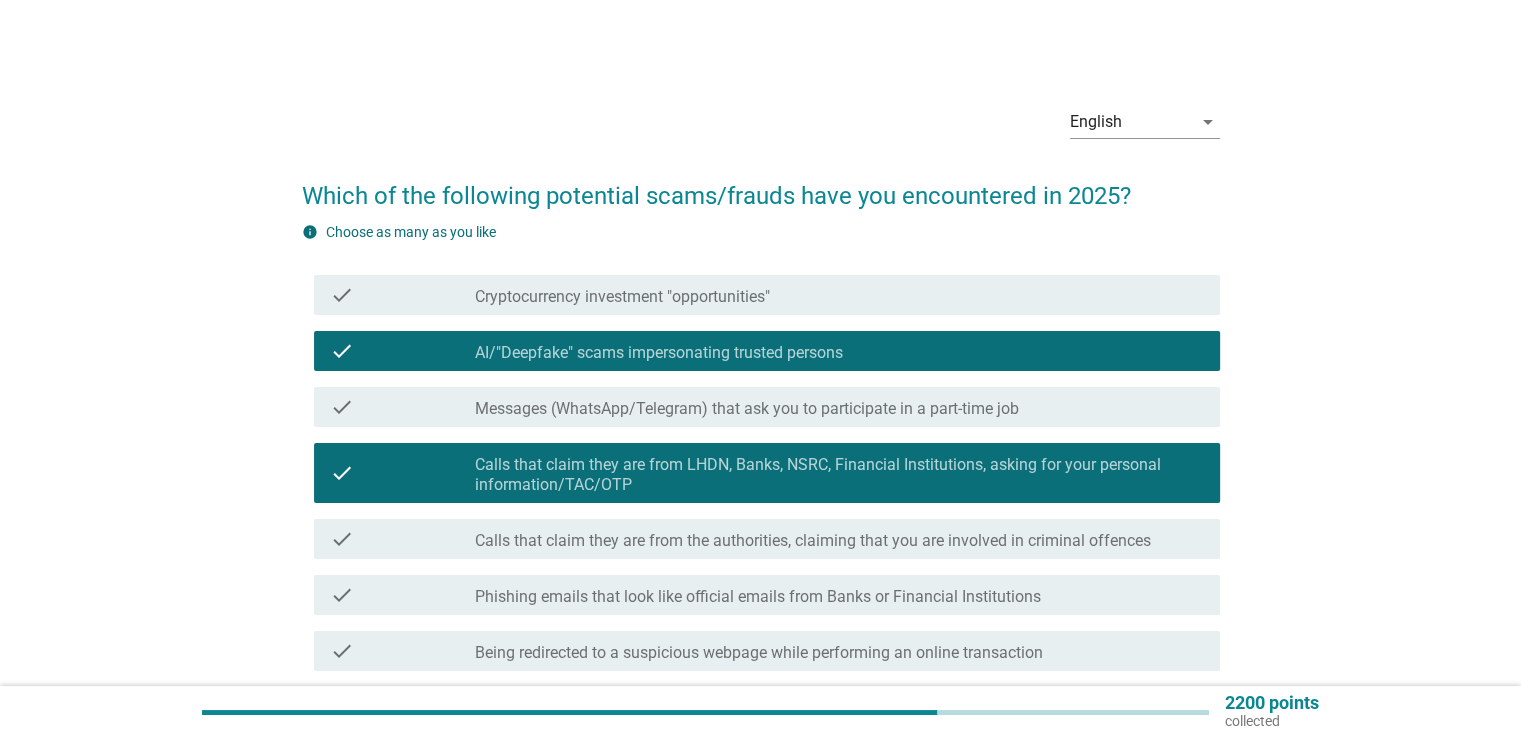 click on "Calls that claim they are from the authorities, claiming that you are involved in criminal offences" at bounding box center [813, 541] 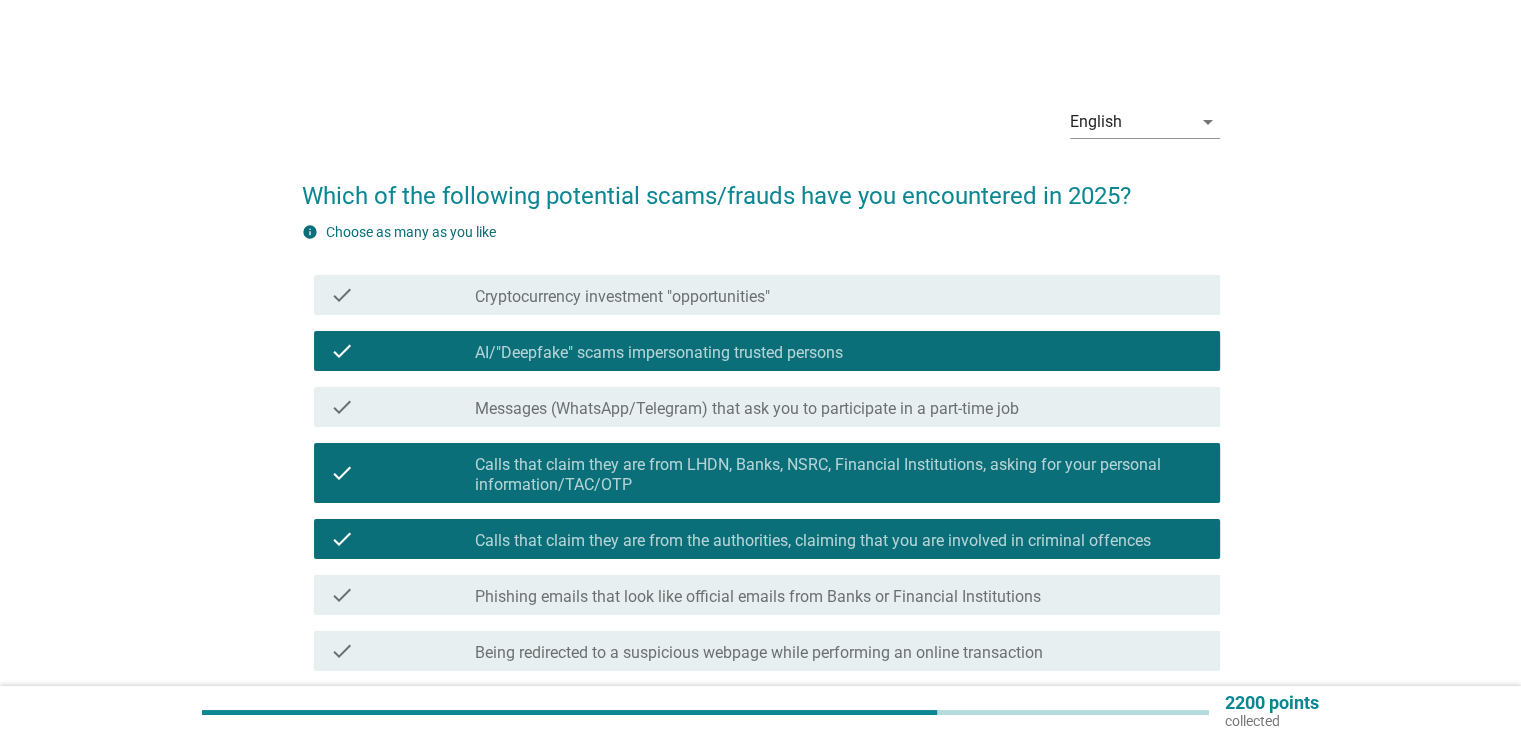 scroll, scrollTop: 283, scrollLeft: 0, axis: vertical 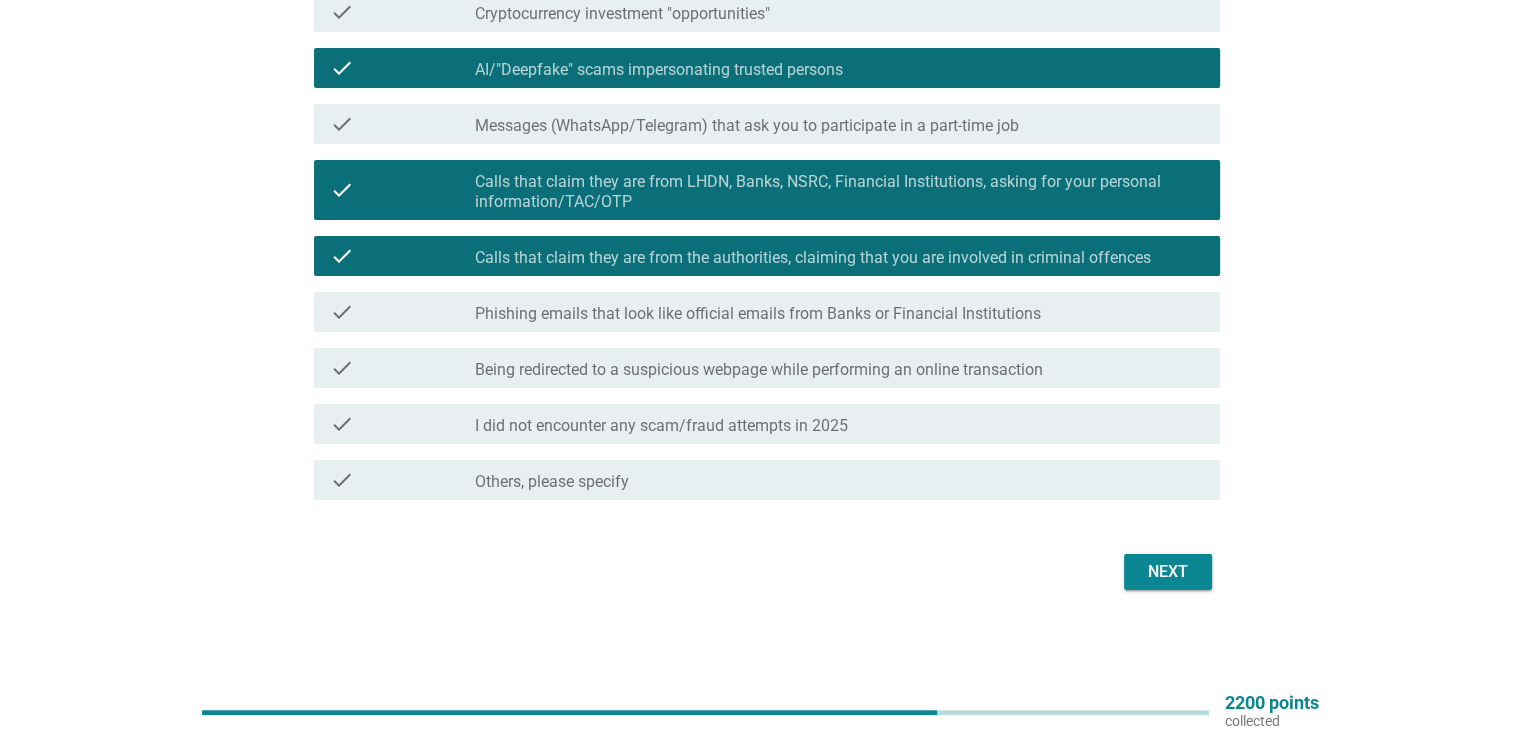 click on "Next" at bounding box center [1168, 572] 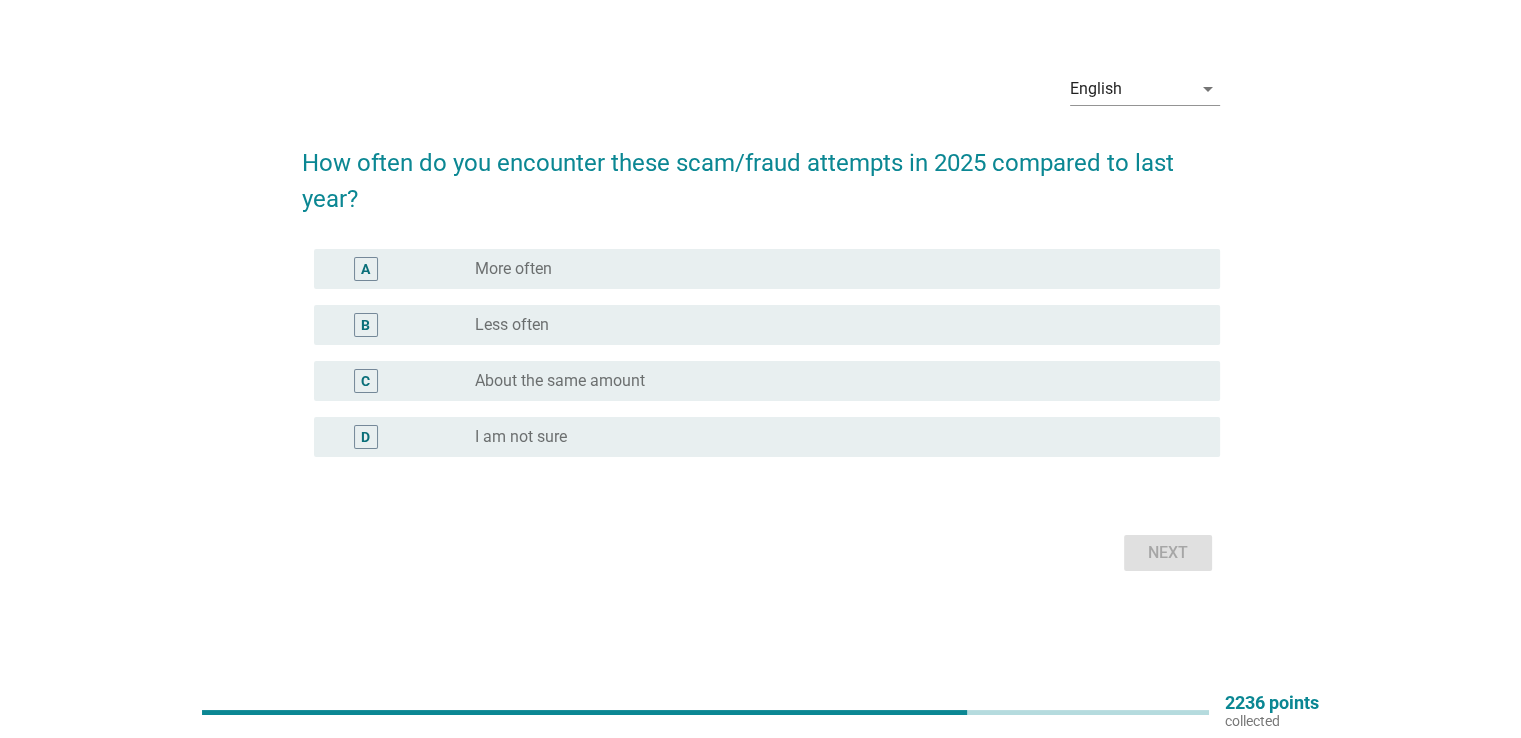scroll, scrollTop: 0, scrollLeft: 0, axis: both 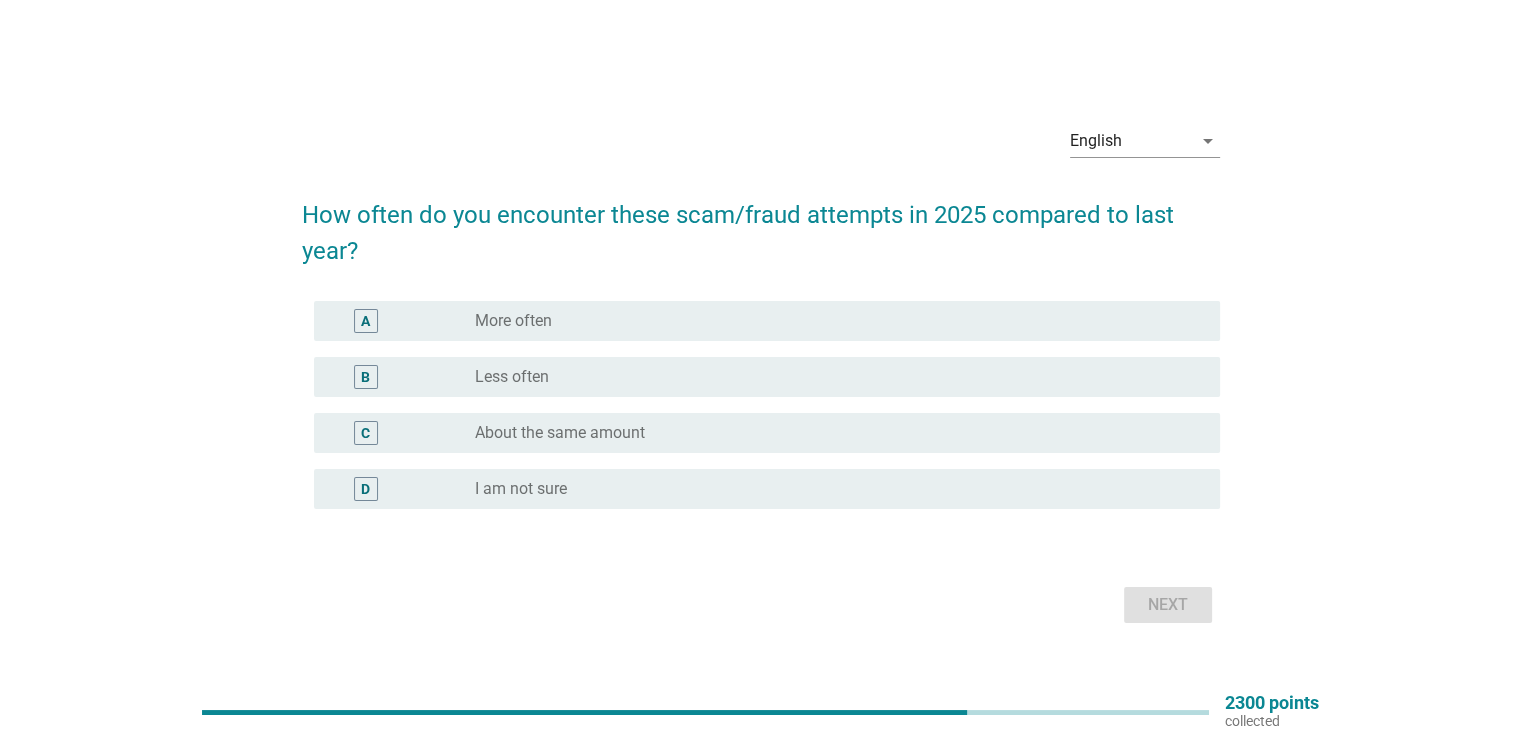 click on "radio_button_unchecked Less often" at bounding box center (831, 377) 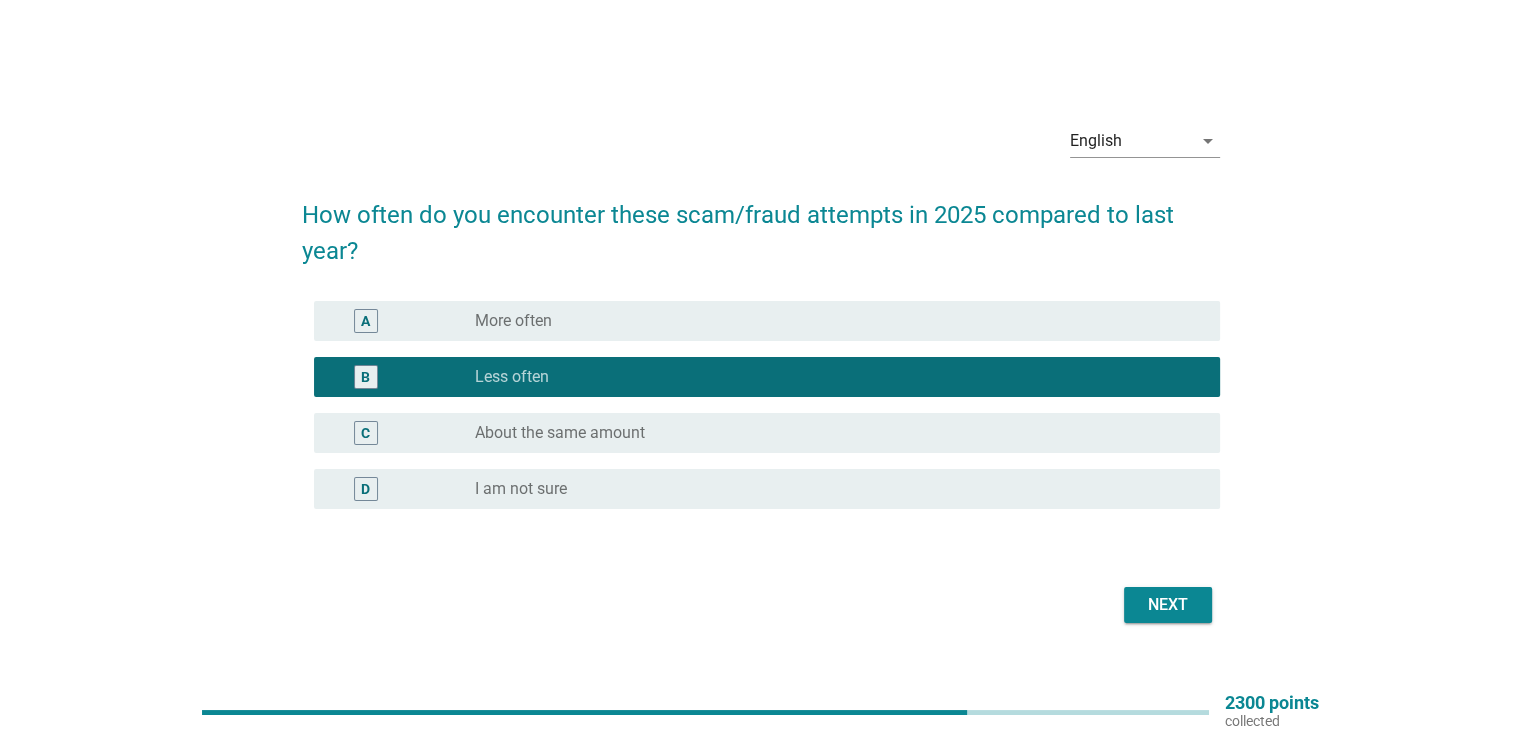 click on "Next" at bounding box center (1168, 605) 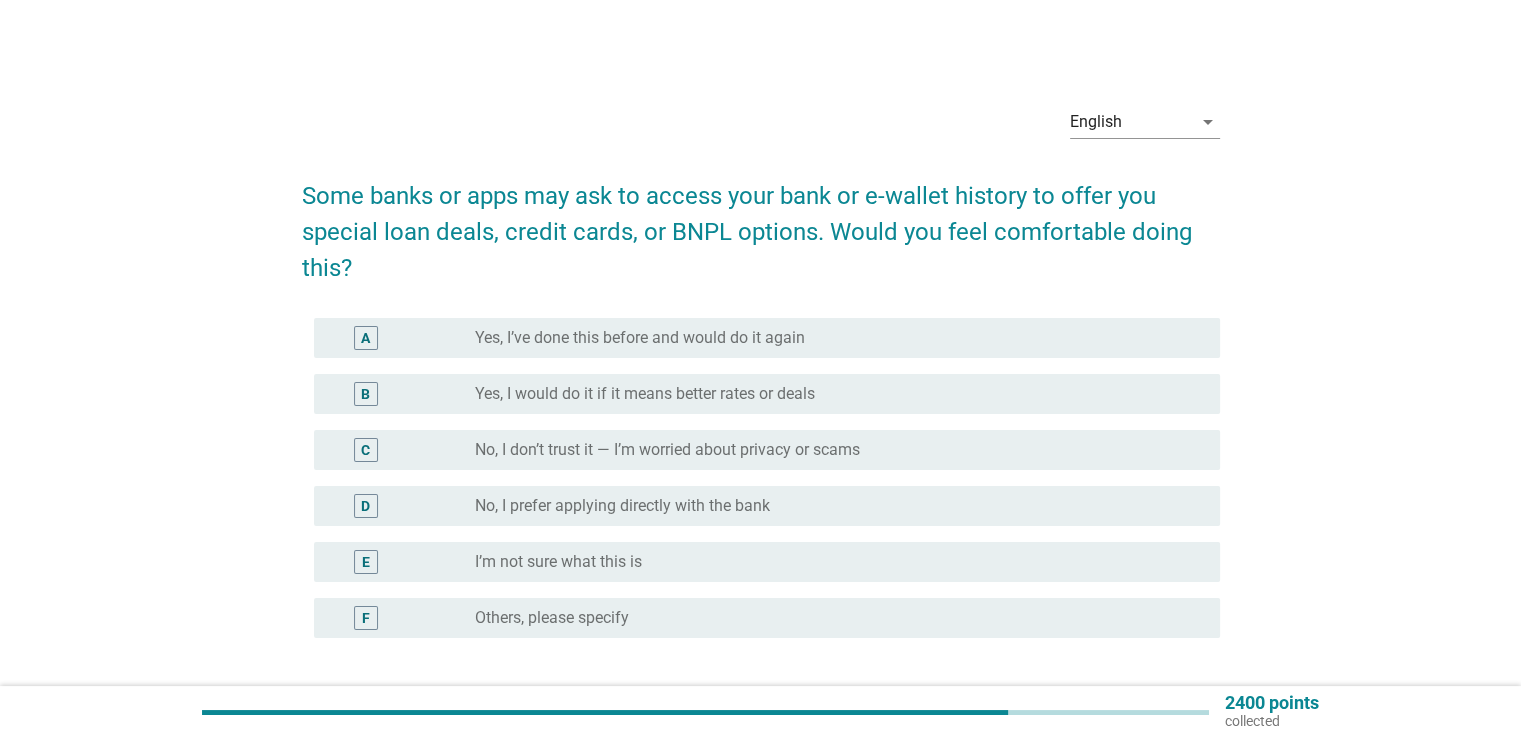 click on "Yes, I’ve done this before and would do it again" at bounding box center [640, 338] 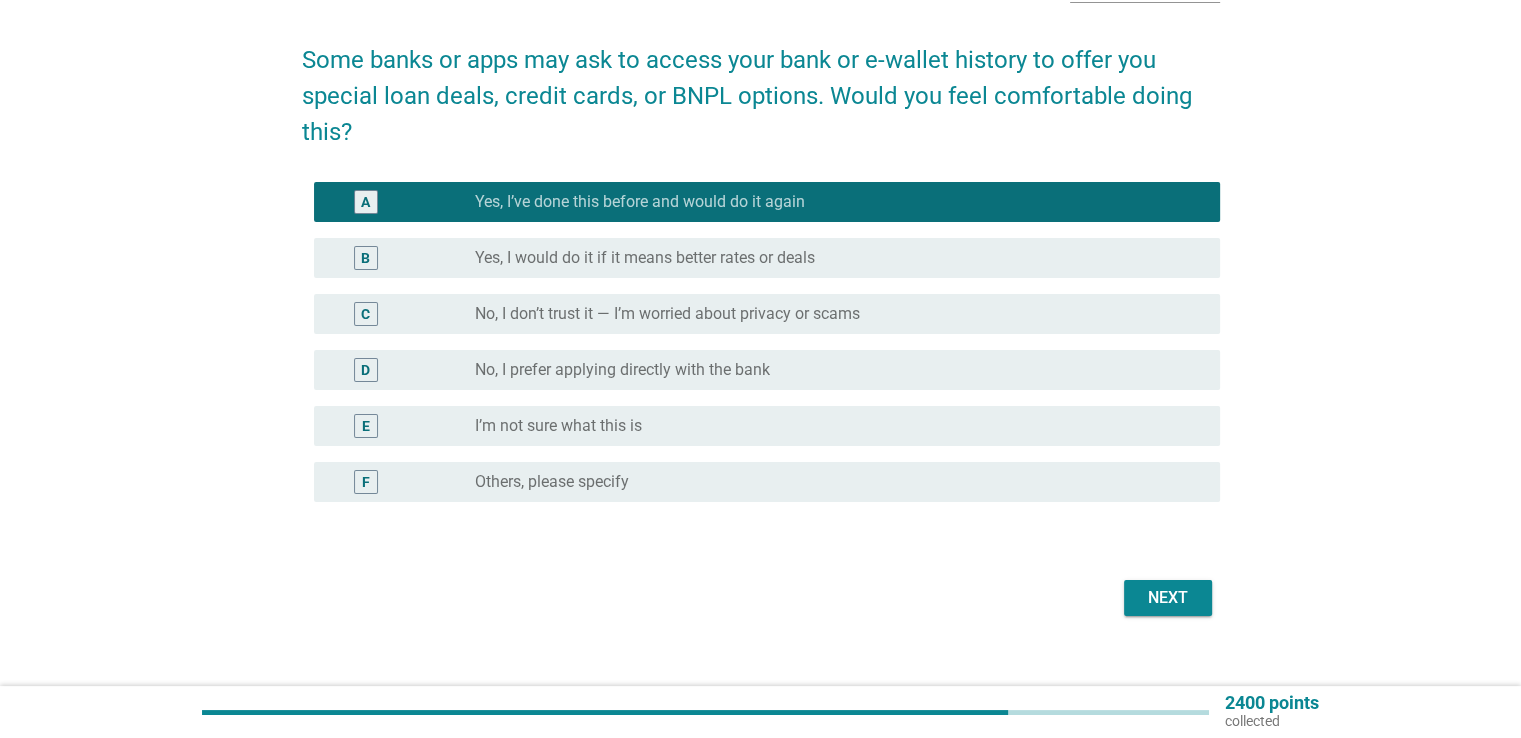 scroll, scrollTop: 62, scrollLeft: 0, axis: vertical 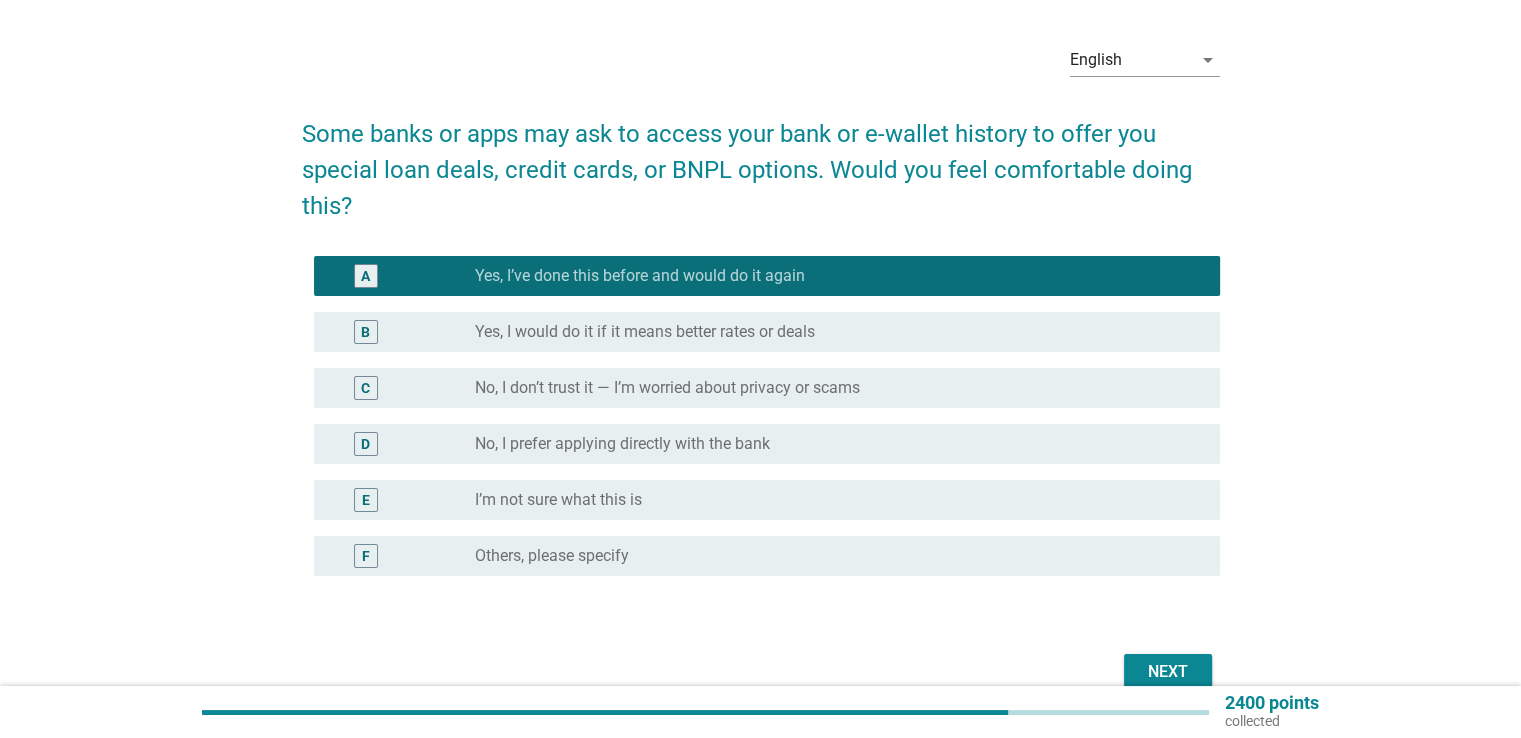 click on "Next" at bounding box center (1168, 672) 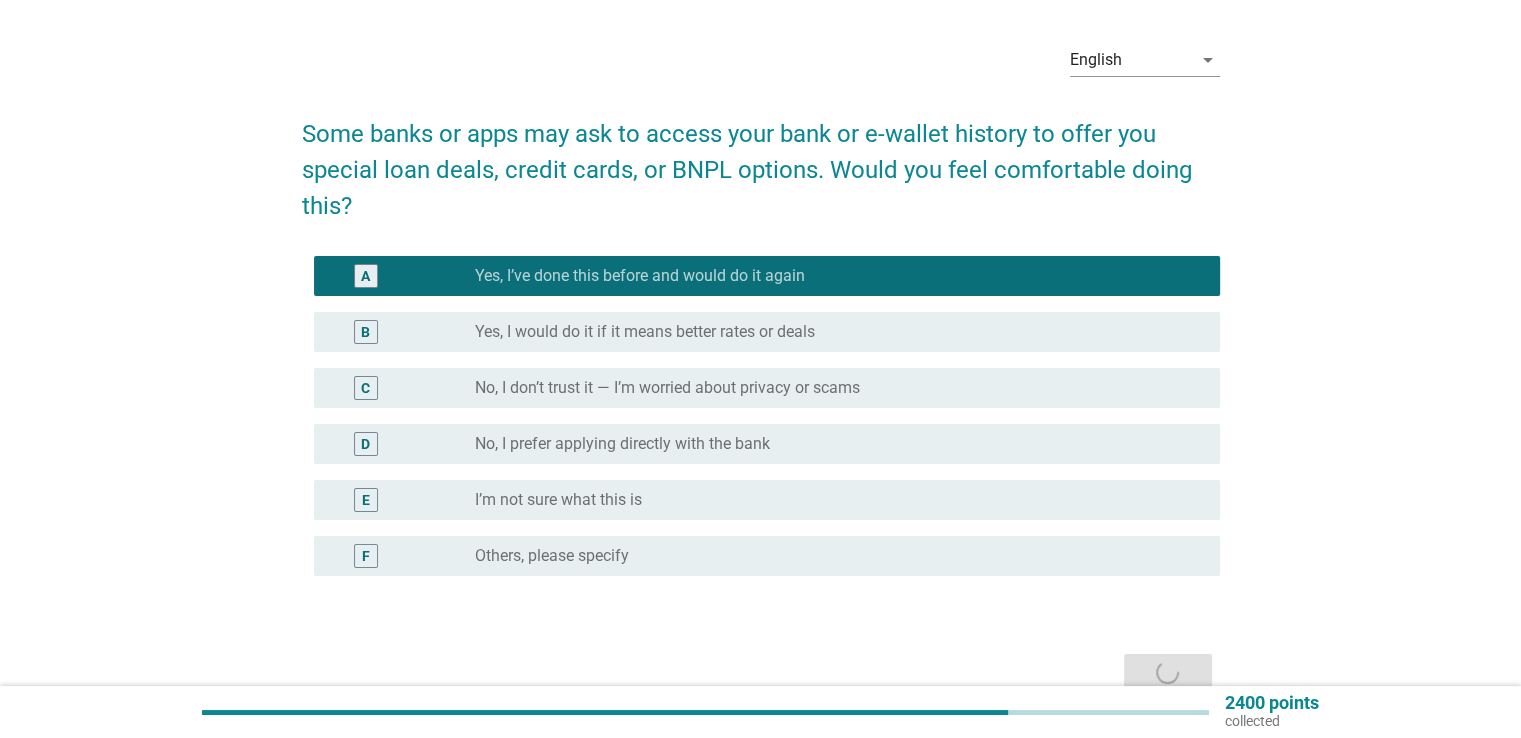 scroll, scrollTop: 0, scrollLeft: 0, axis: both 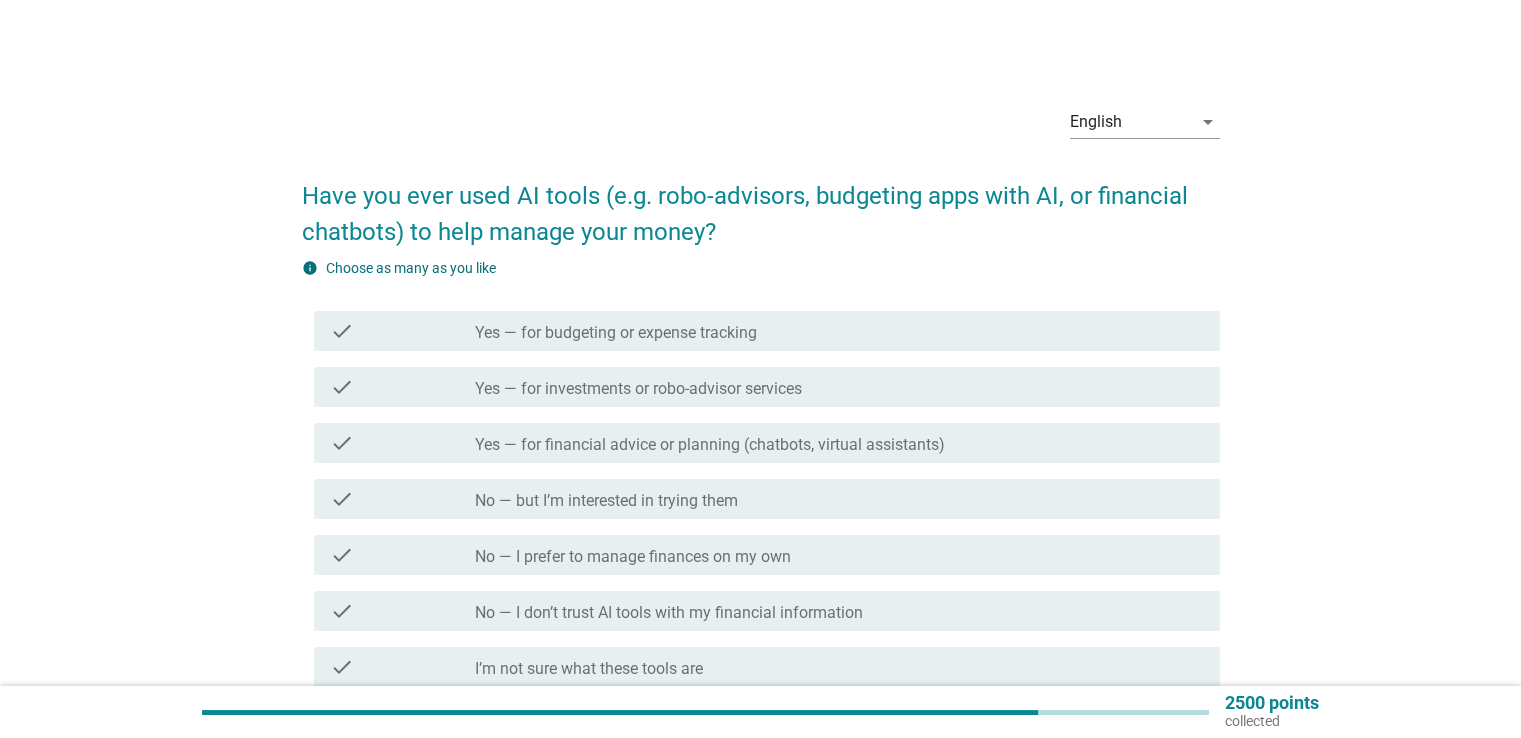 click on "check     check_box_outline_blank Yes — for financial advice or planning (chatbots, virtual assistants)" at bounding box center (761, 443) 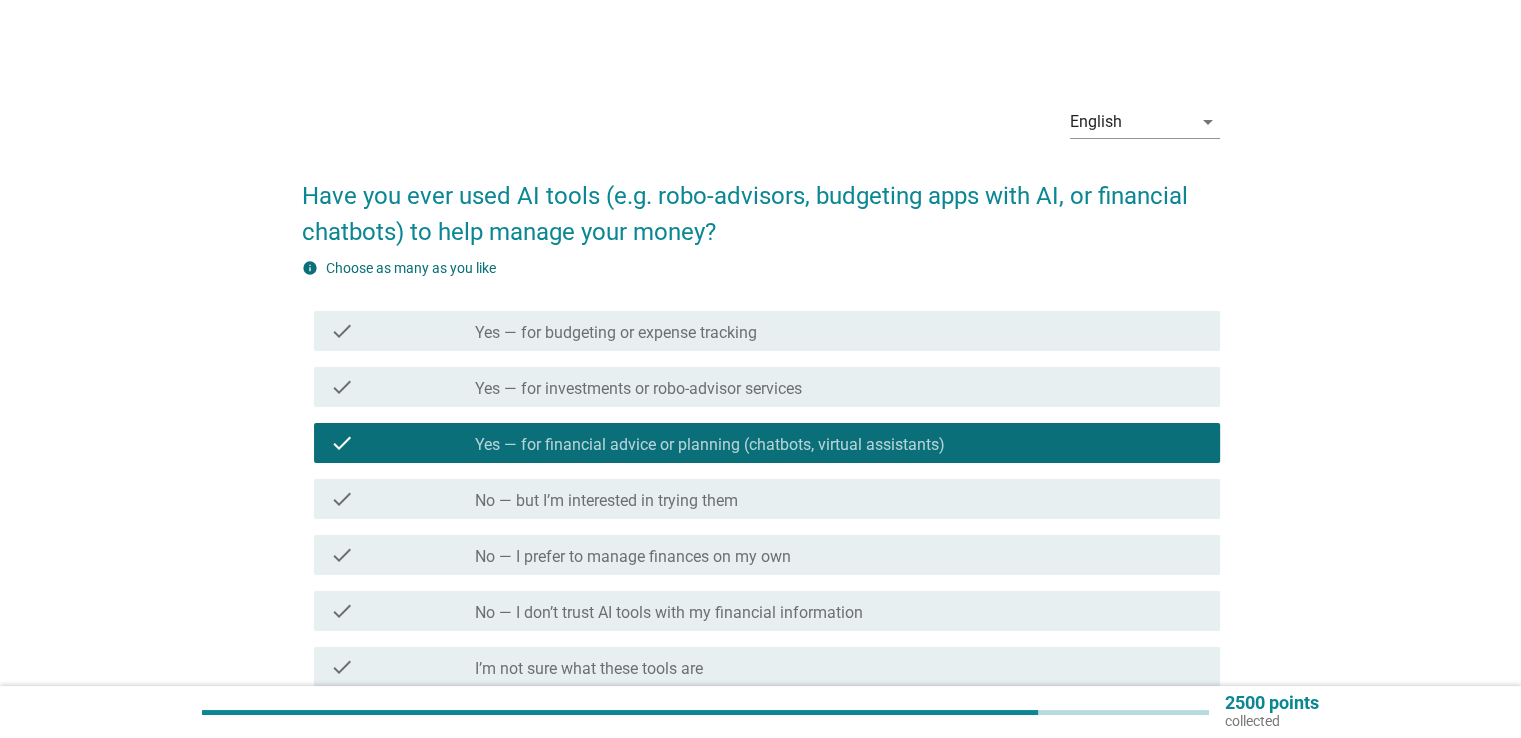 click on "No — I prefer to manage finances on my own" at bounding box center [633, 557] 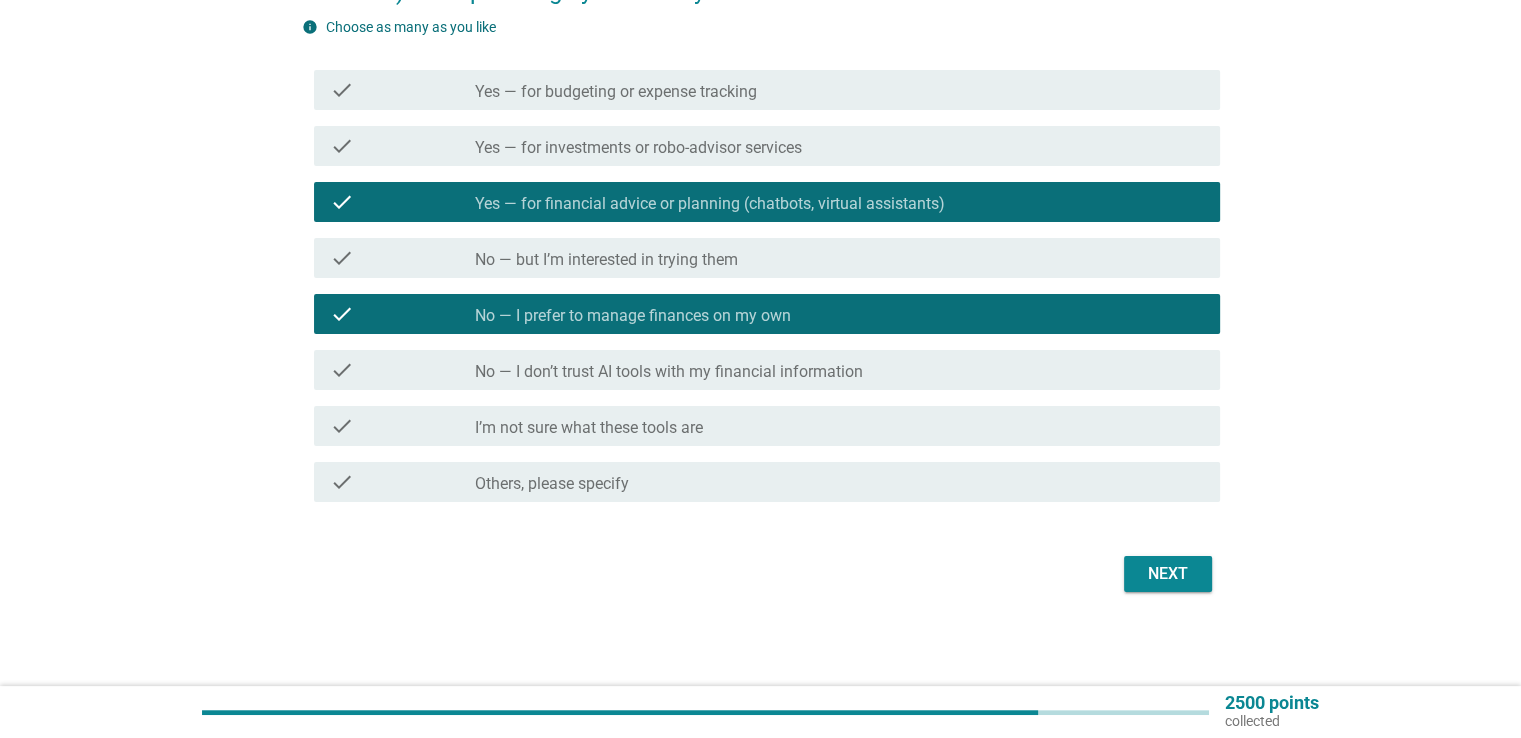 scroll, scrollTop: 243, scrollLeft: 0, axis: vertical 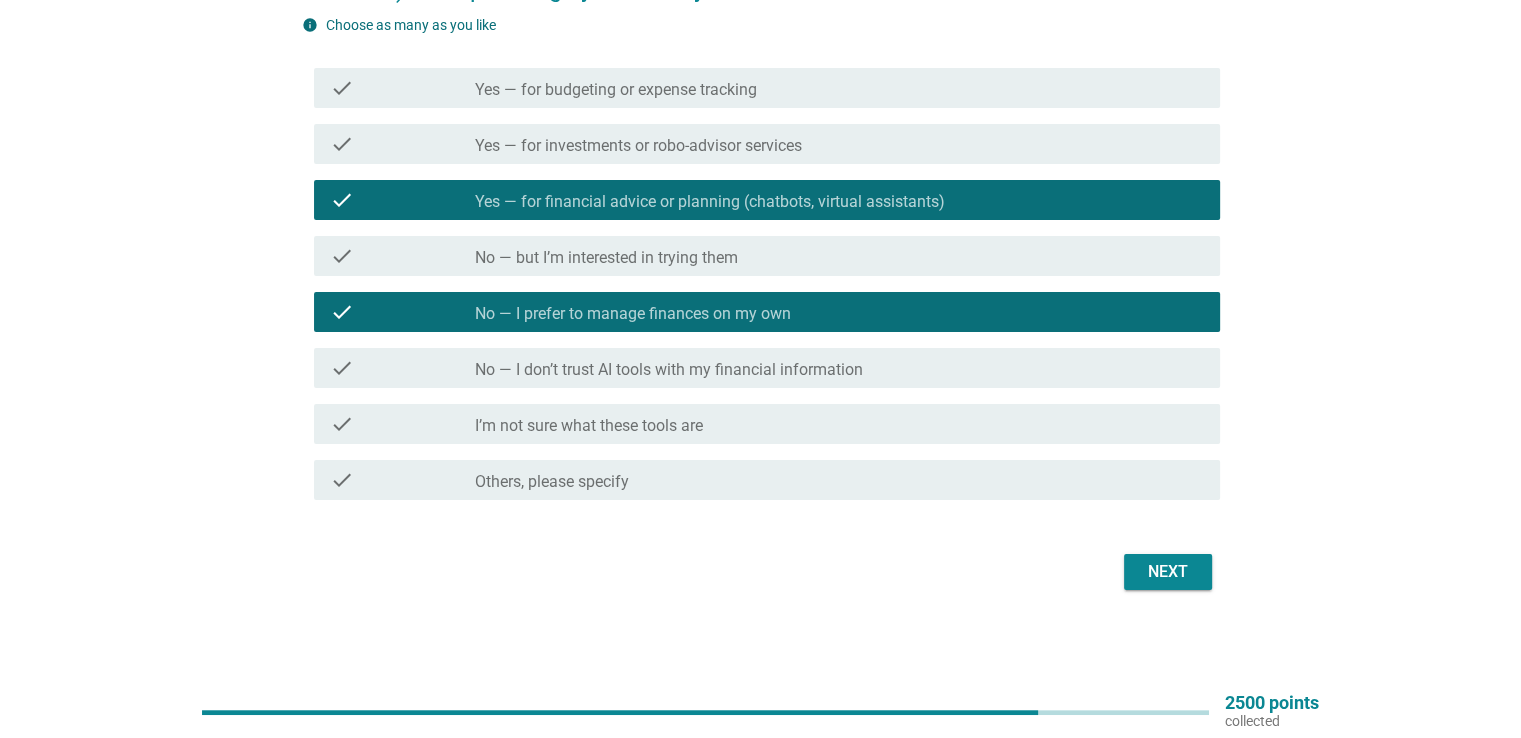 click on "Next" at bounding box center (1168, 572) 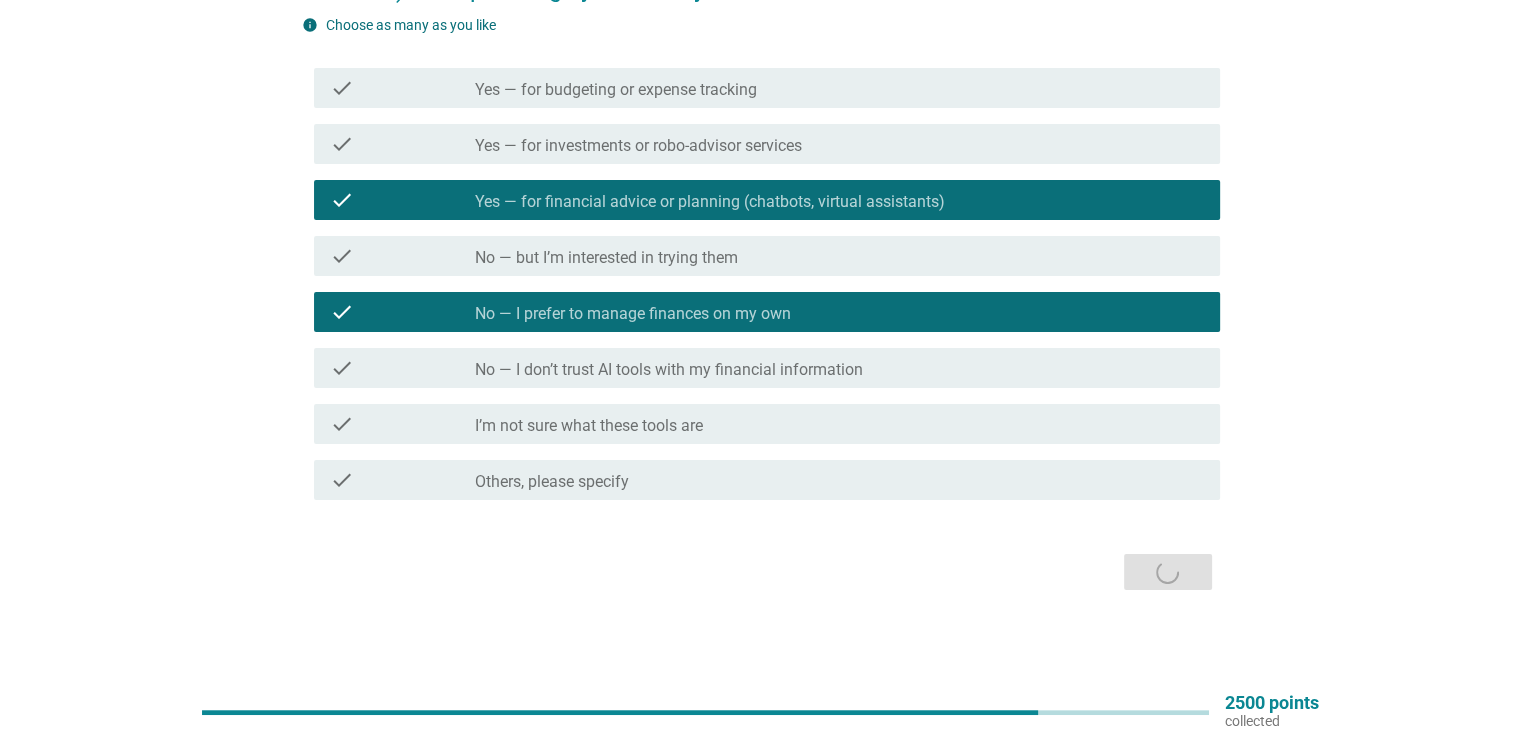 scroll, scrollTop: 0, scrollLeft: 0, axis: both 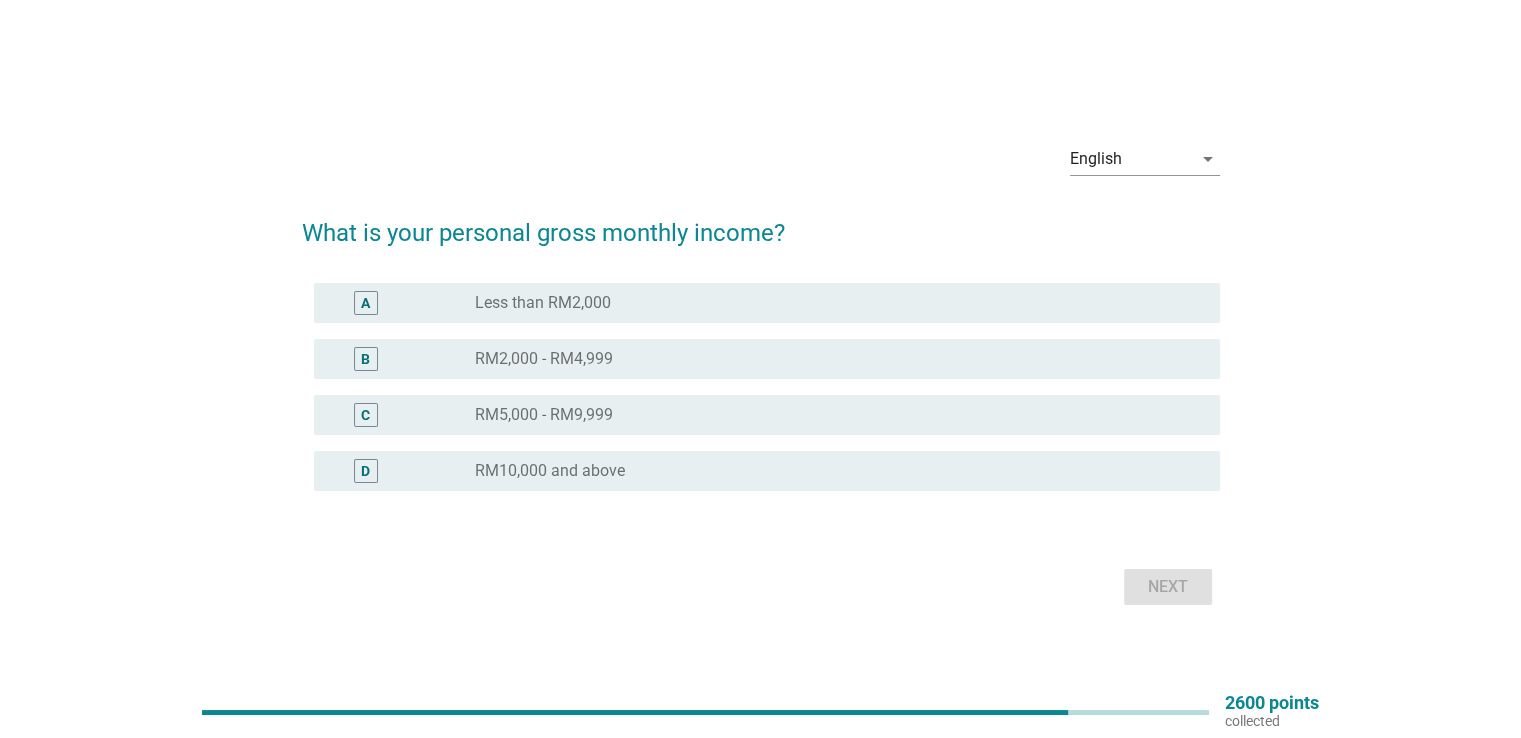 click on "radio_button_unchecked RM5,000 - RM9,999" at bounding box center (831, 415) 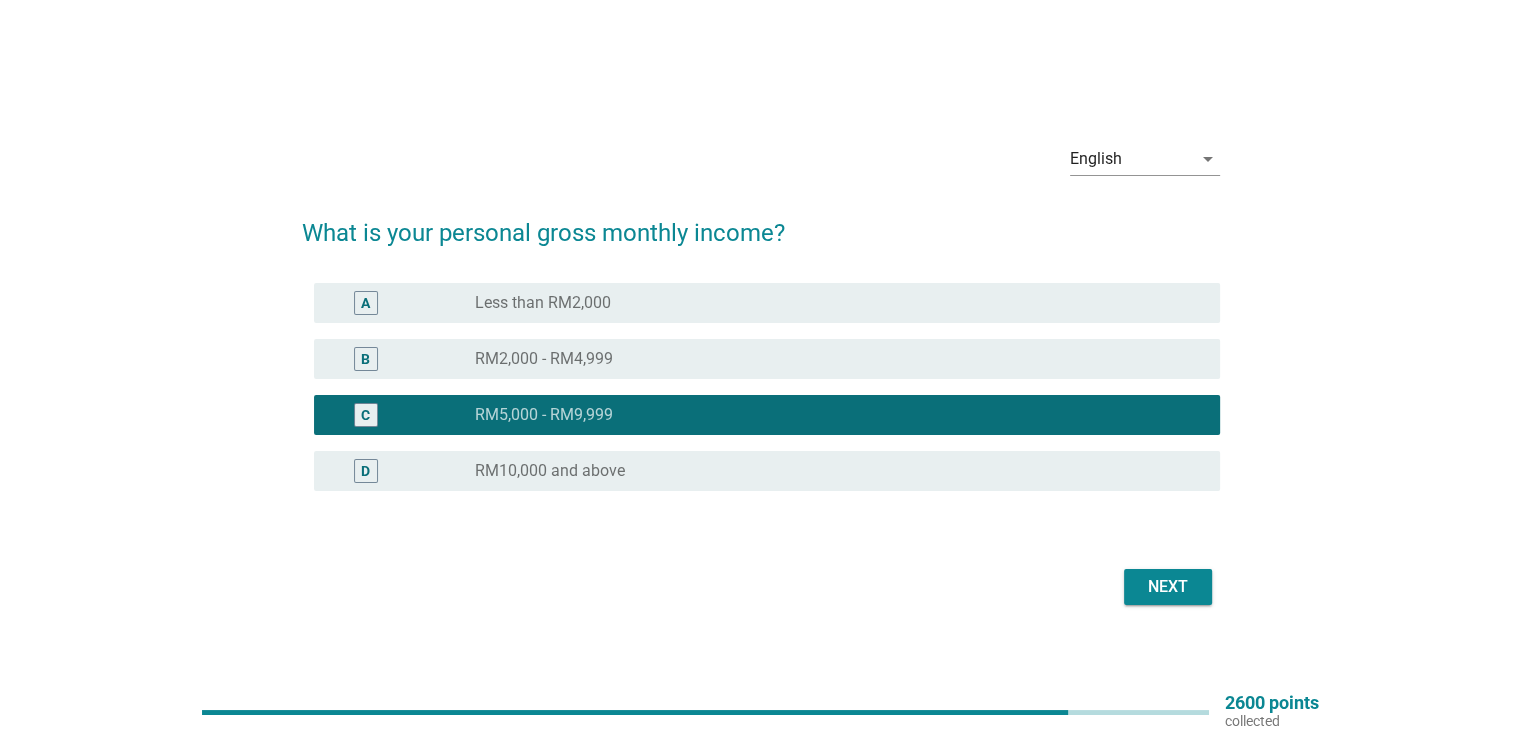 click on "Next" at bounding box center [1168, 587] 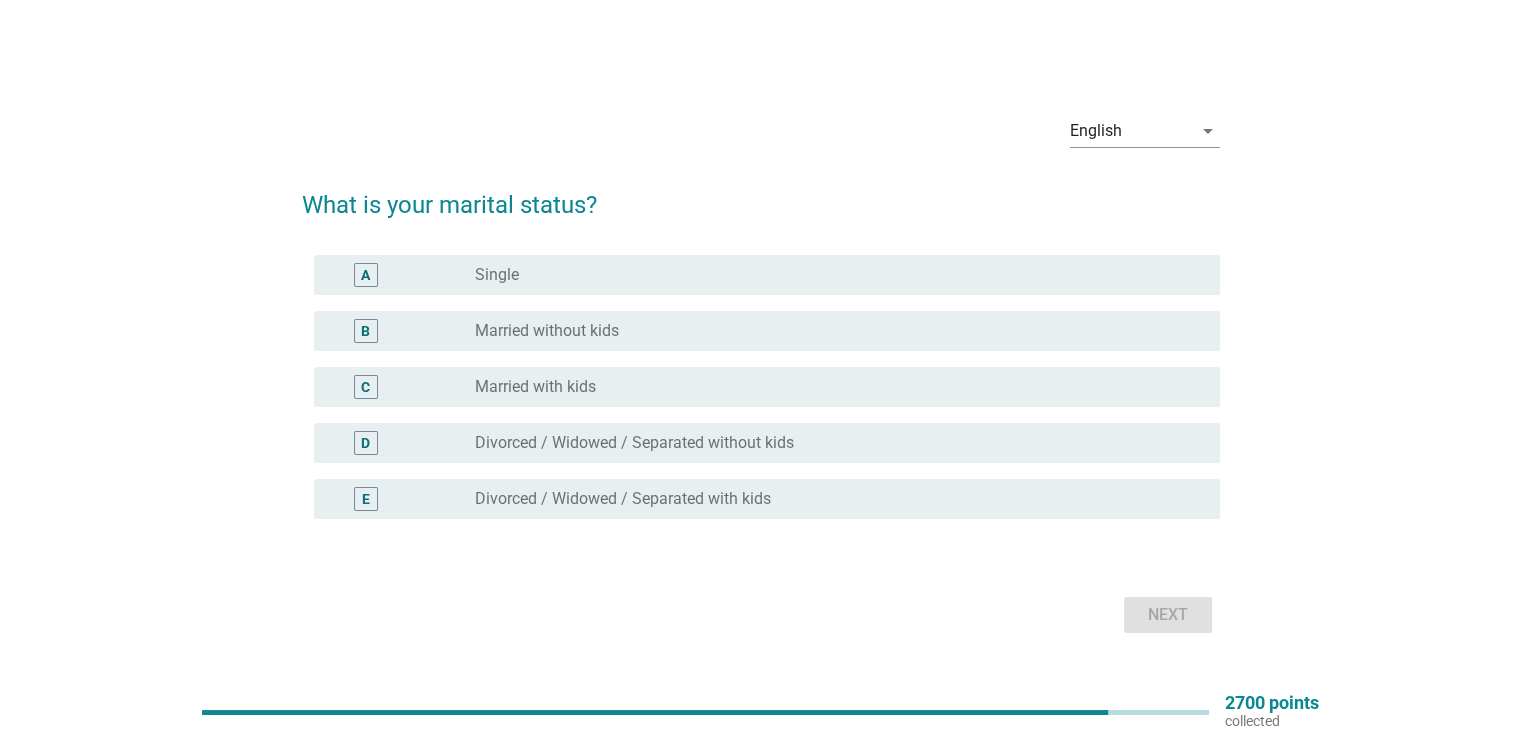 click on "radio_button_unchecked Married with kids" at bounding box center (831, 387) 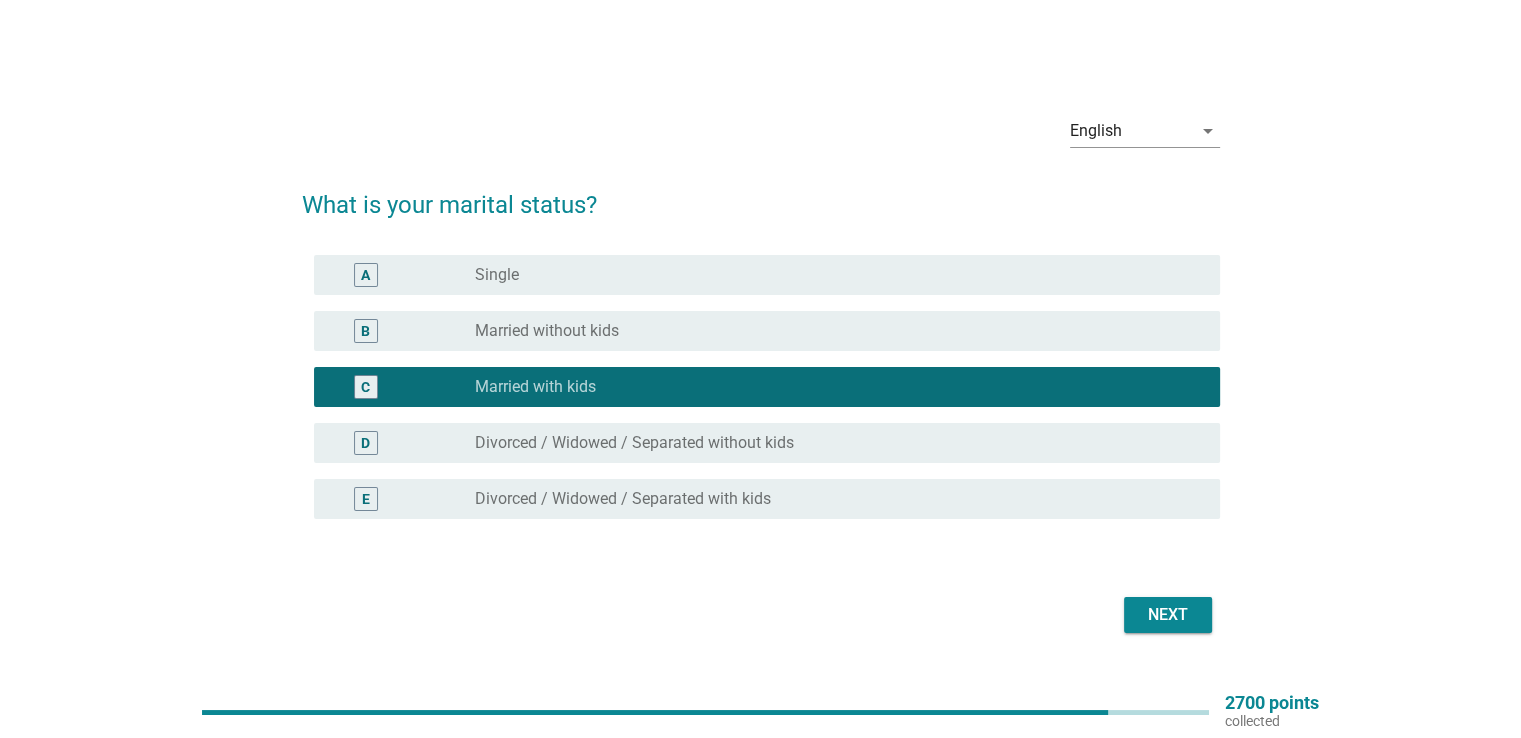 click on "Next" at bounding box center [1168, 615] 